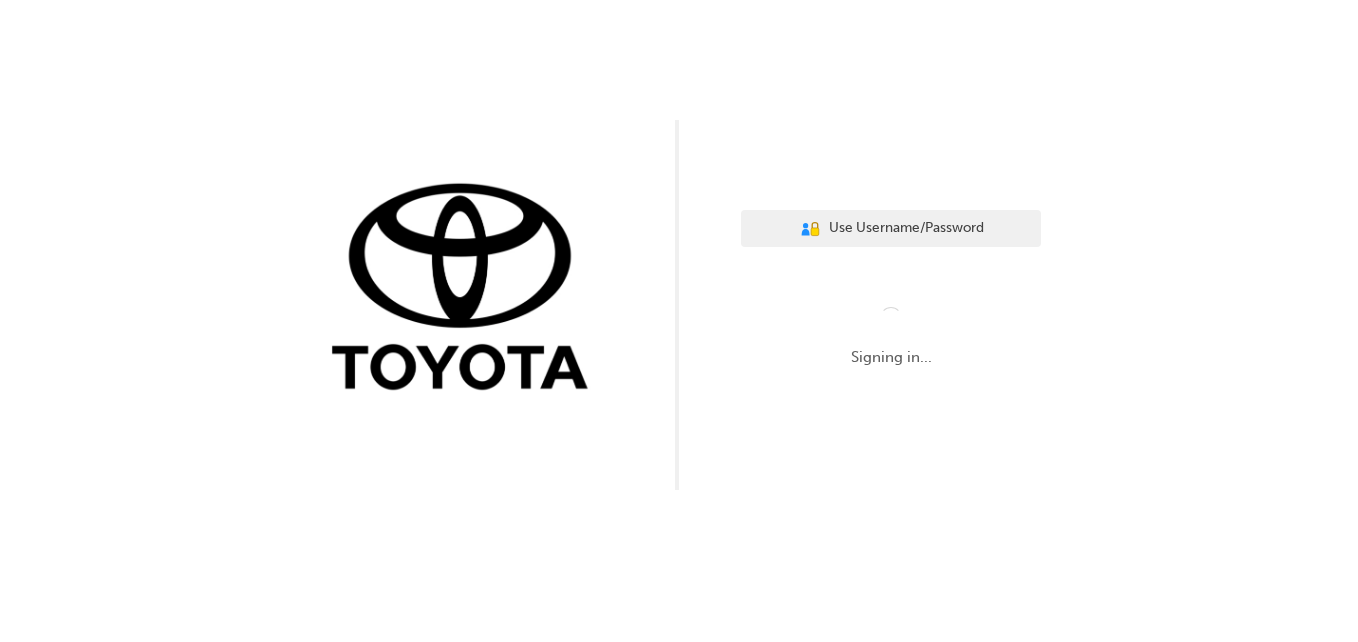 scroll, scrollTop: 0, scrollLeft: 0, axis: both 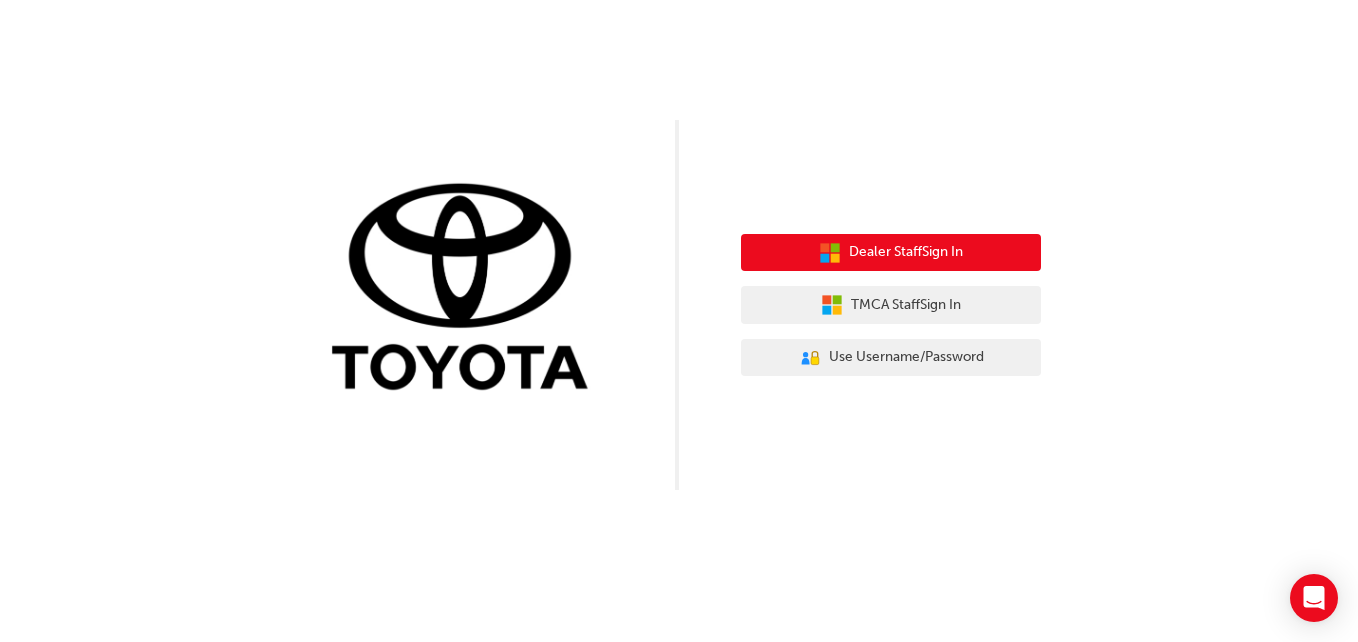 click on "Dealer Staff  Sign In" at bounding box center (906, 252) 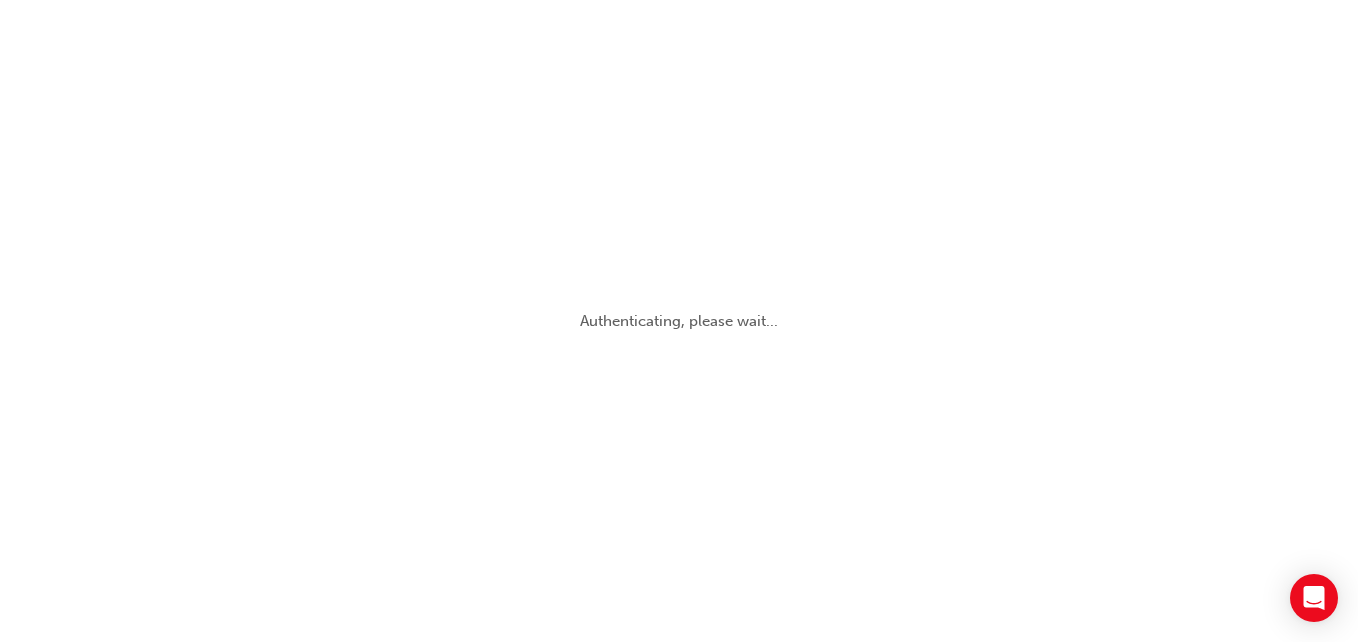 scroll, scrollTop: 0, scrollLeft: 0, axis: both 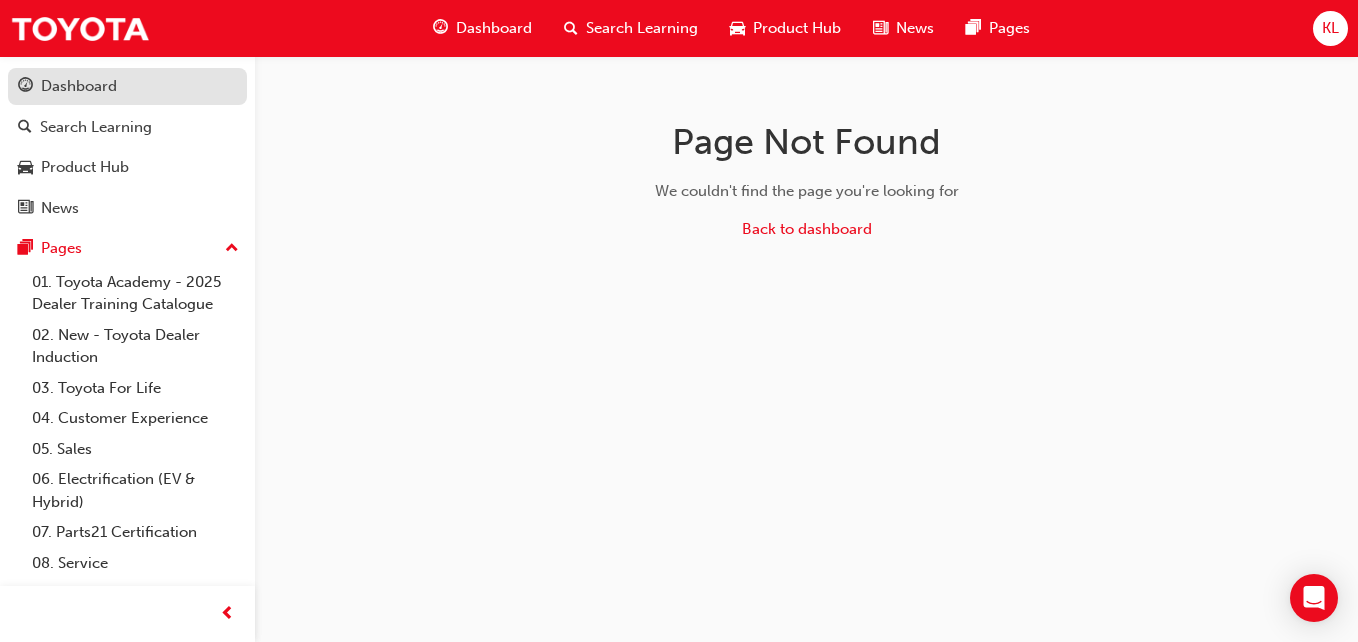 click on "Dashboard" at bounding box center (79, 86) 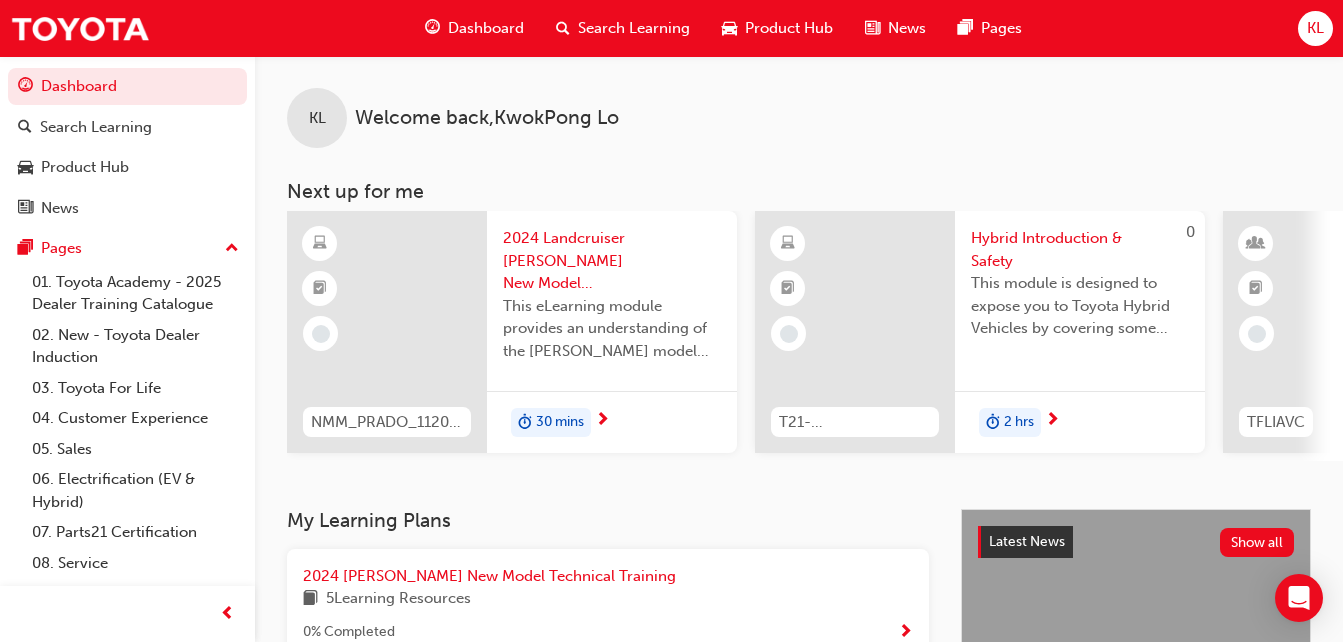 click on "Dashboard" at bounding box center [486, 28] 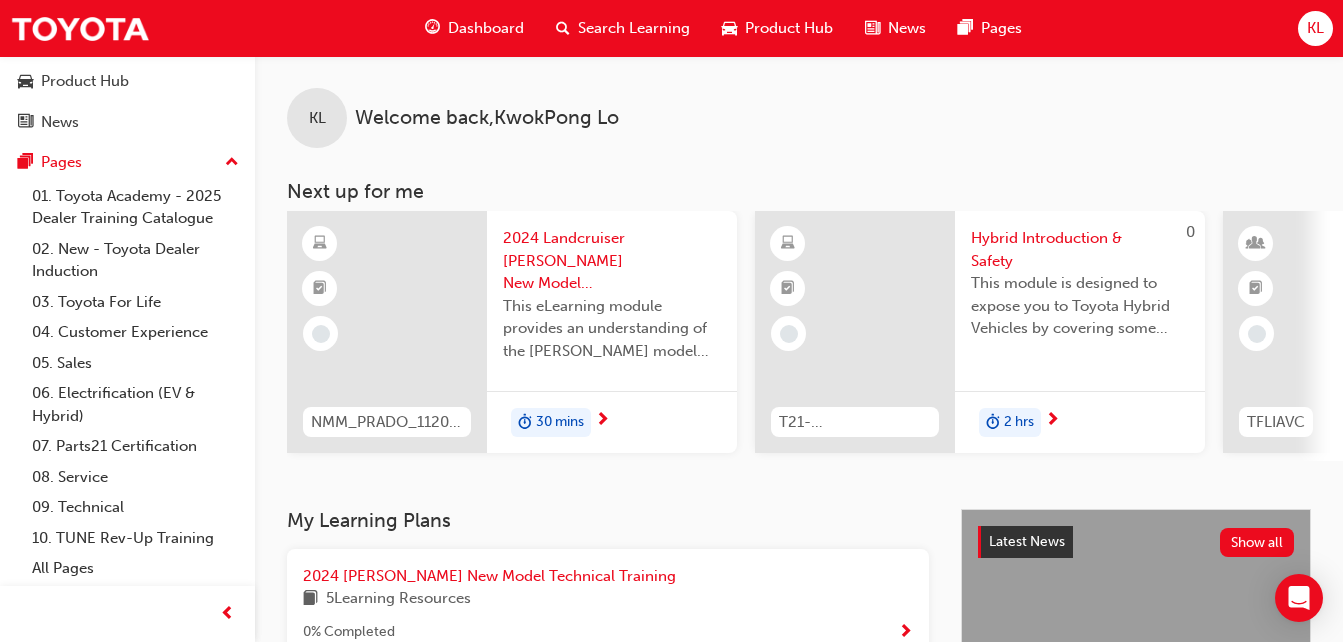 scroll, scrollTop: 0, scrollLeft: 0, axis: both 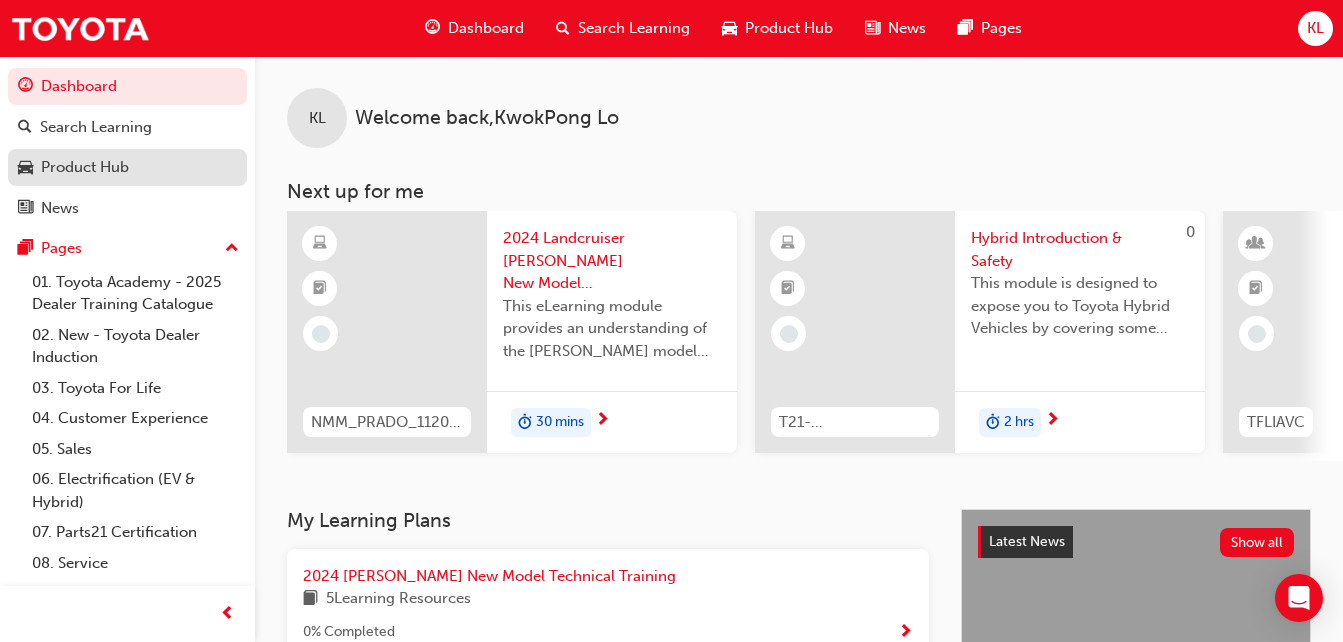 click on "Product Hub" at bounding box center (127, 167) 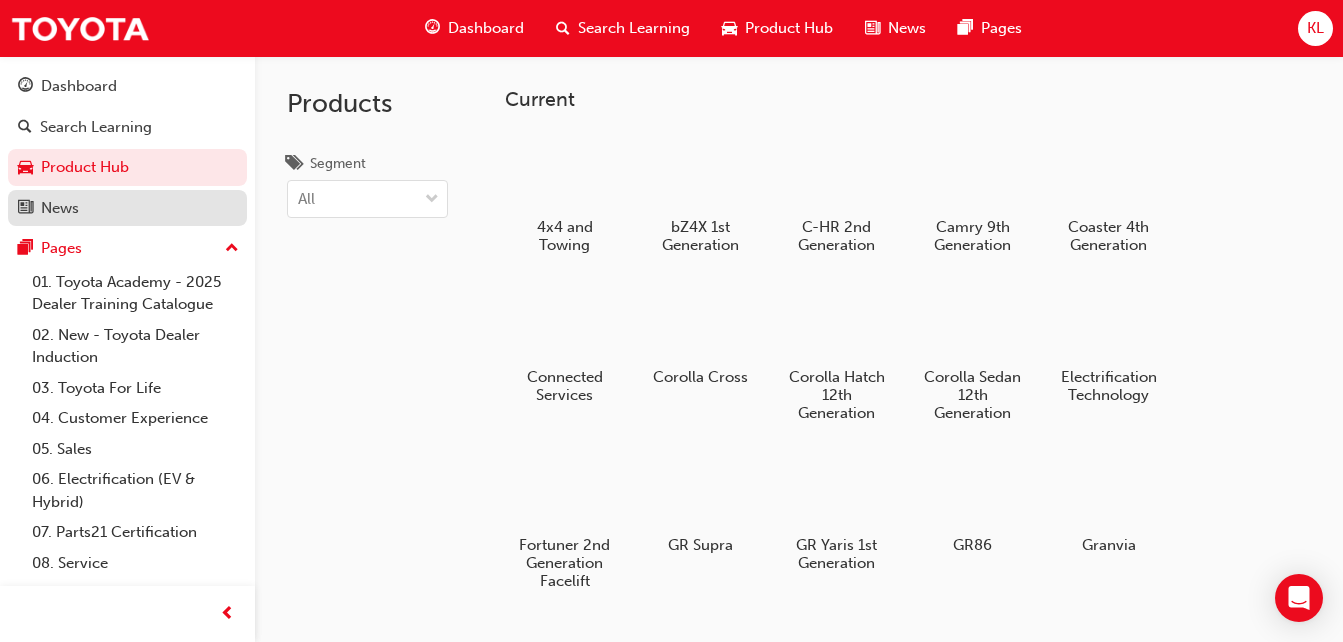 click on "News" at bounding box center [127, 208] 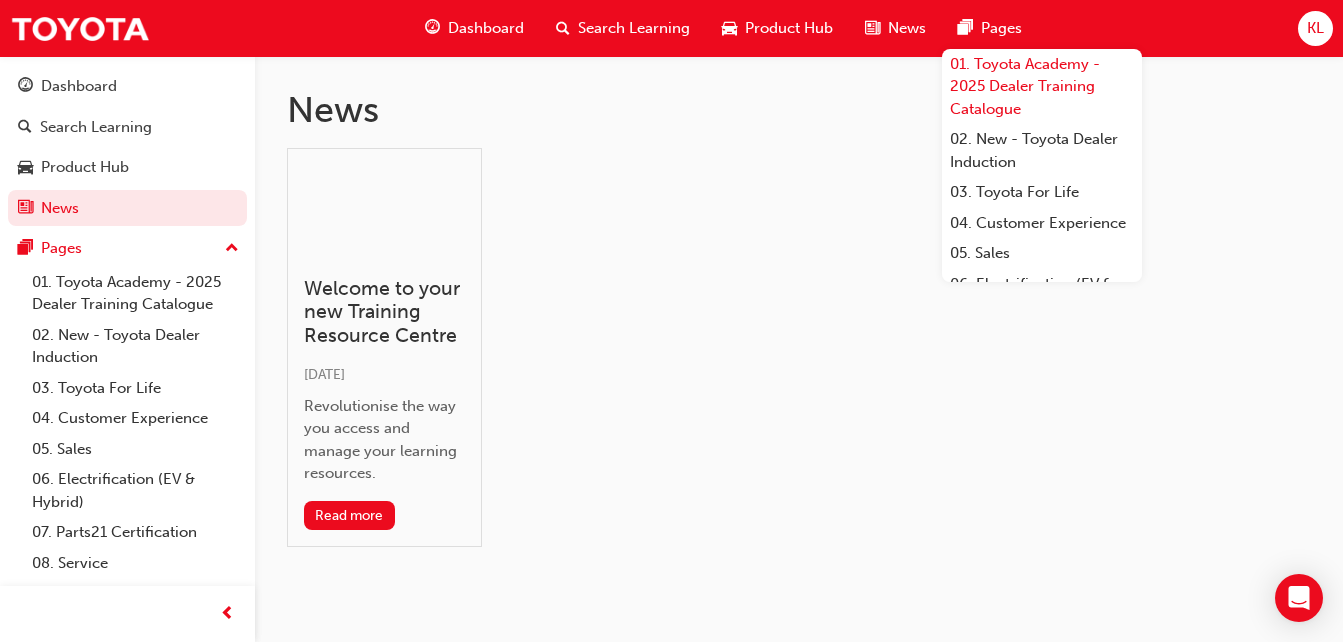 click on "01. Toyota Academy - 2025 Dealer Training Catalogue" at bounding box center [1042, 87] 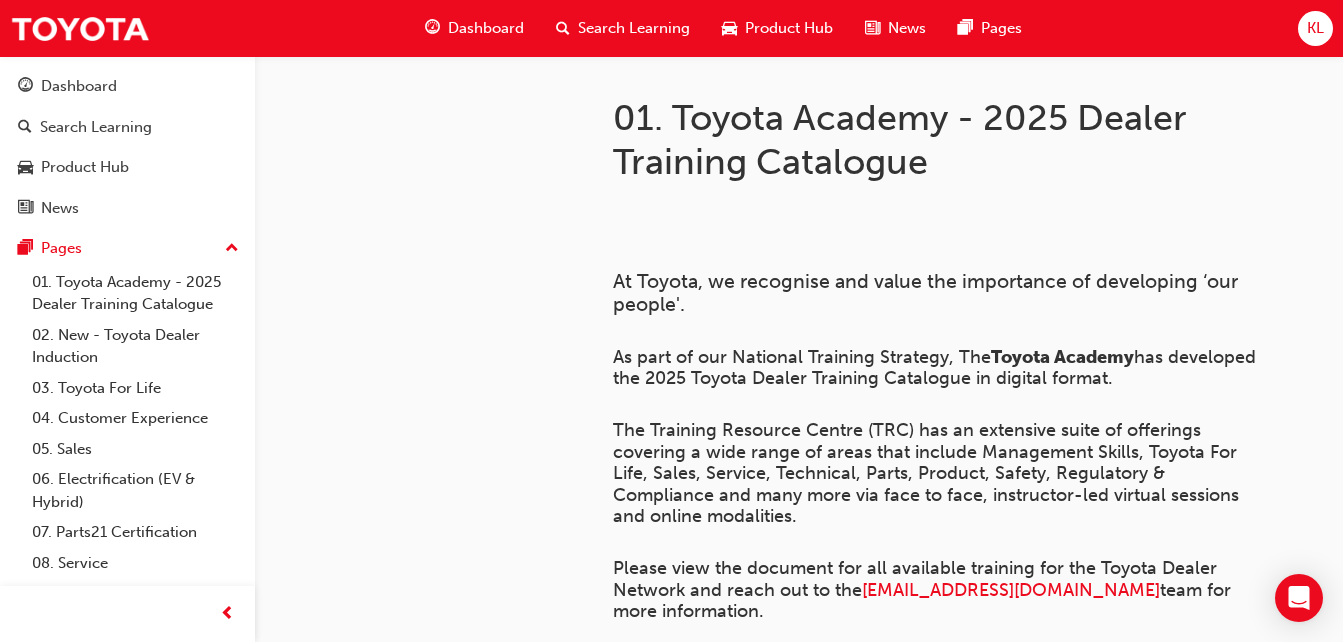 click on "Dashboard" at bounding box center (474, 28) 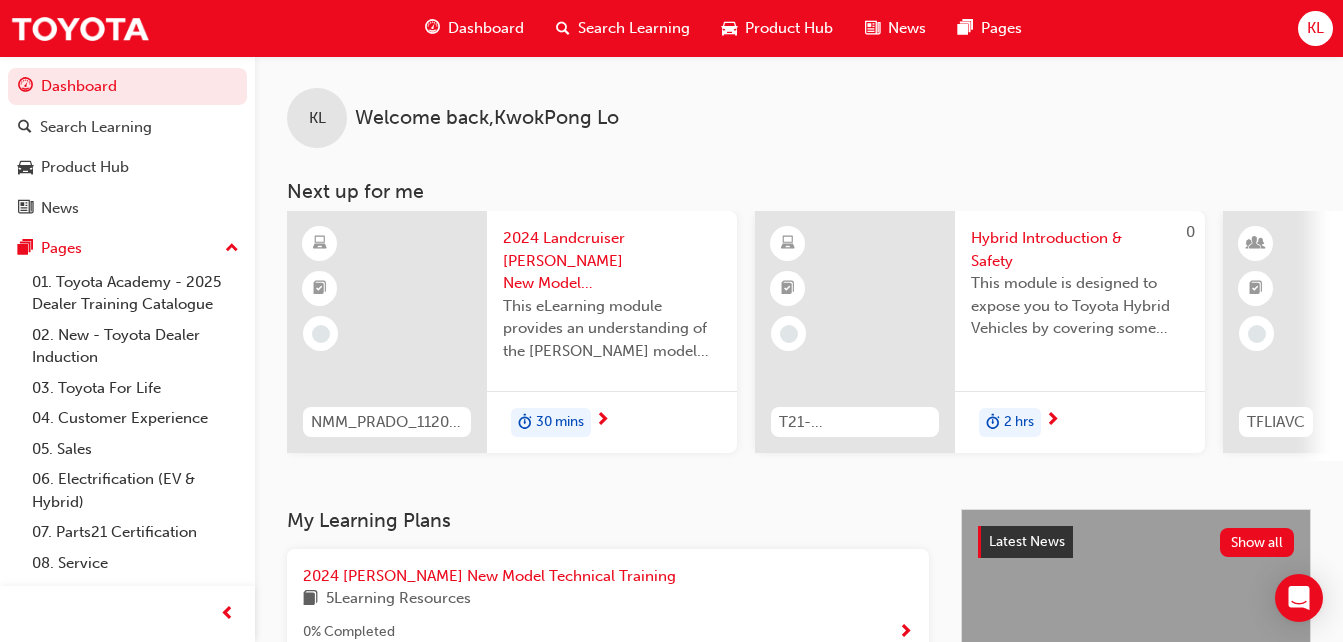 click on "KL" at bounding box center (1315, 28) 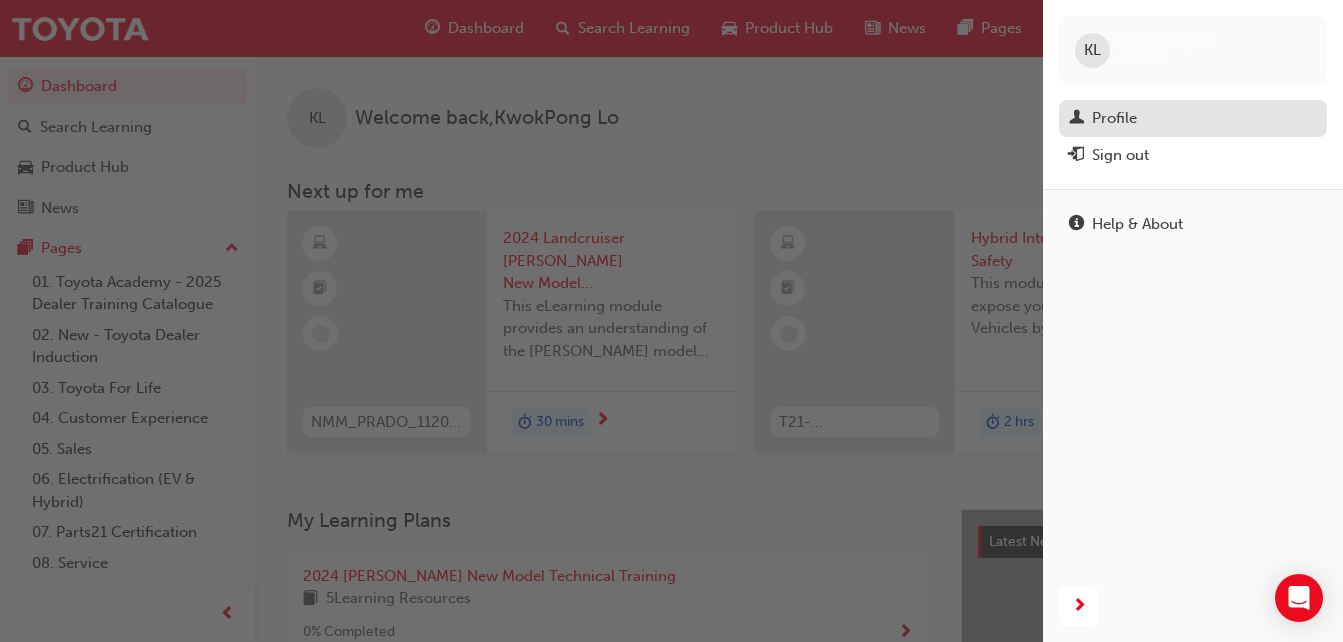 click on "Profile" at bounding box center [1114, 118] 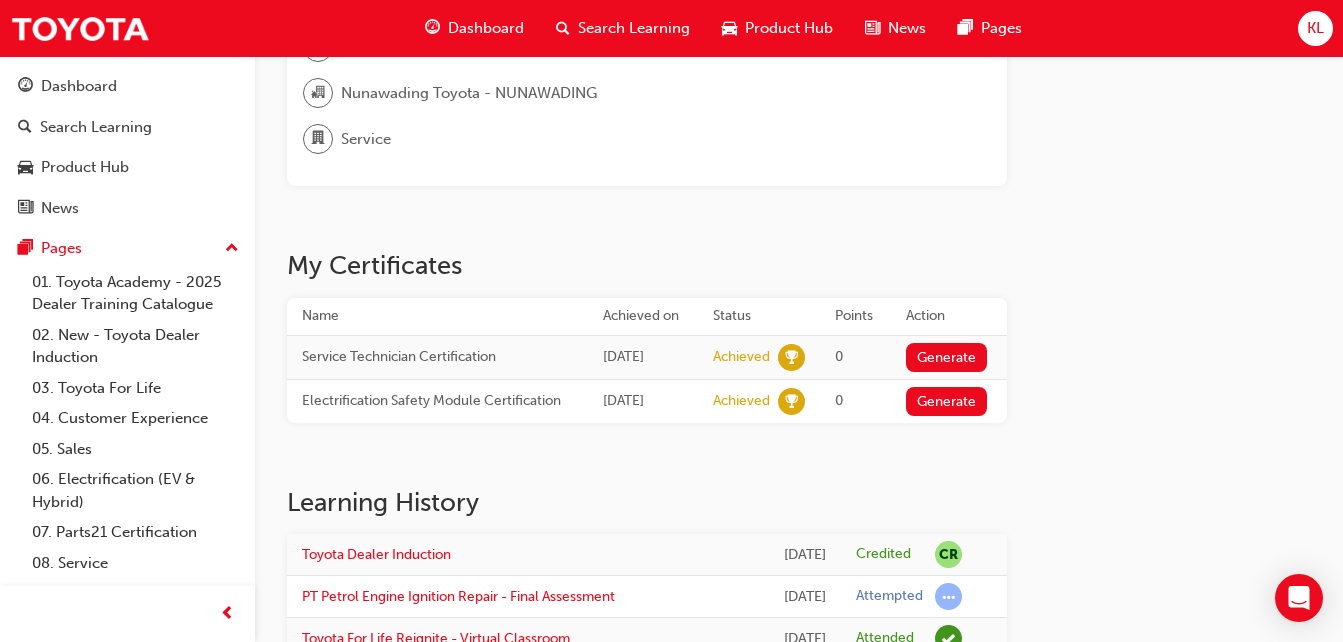 scroll, scrollTop: 255, scrollLeft: 0, axis: vertical 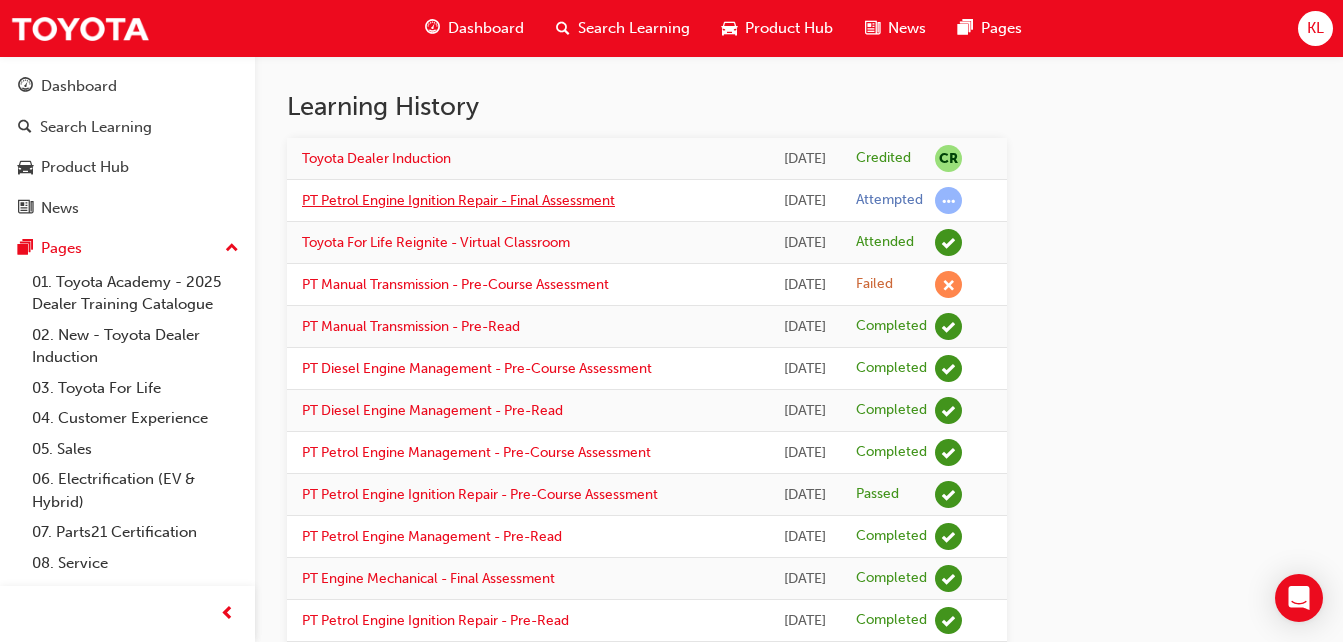 click on "PT Petrol Engine Ignition Repair - Final Assessment" at bounding box center [458, 200] 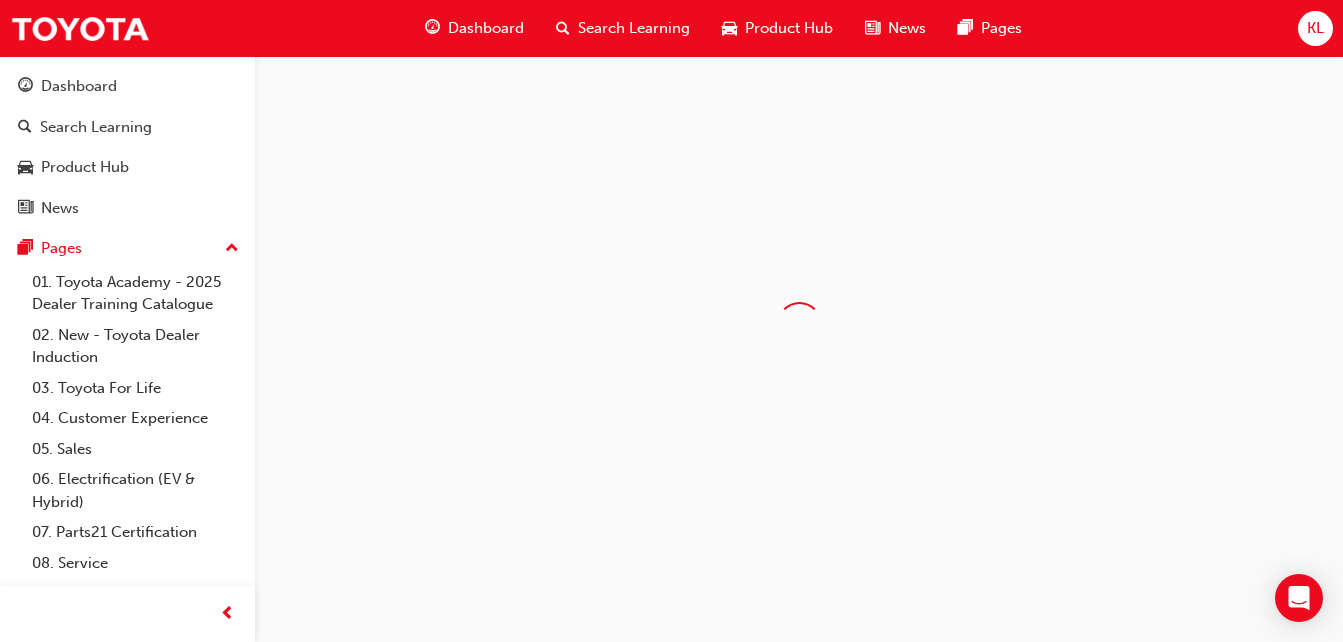 scroll, scrollTop: 0, scrollLeft: 0, axis: both 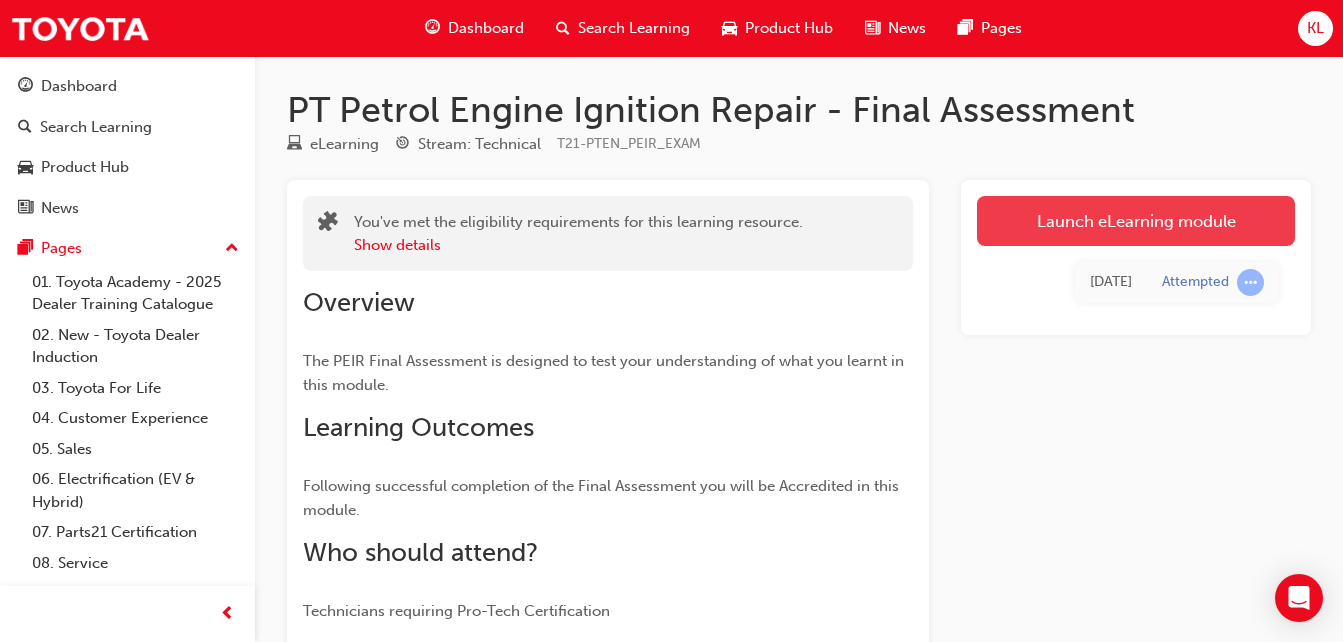 click on "Launch eLearning module" at bounding box center [1136, 221] 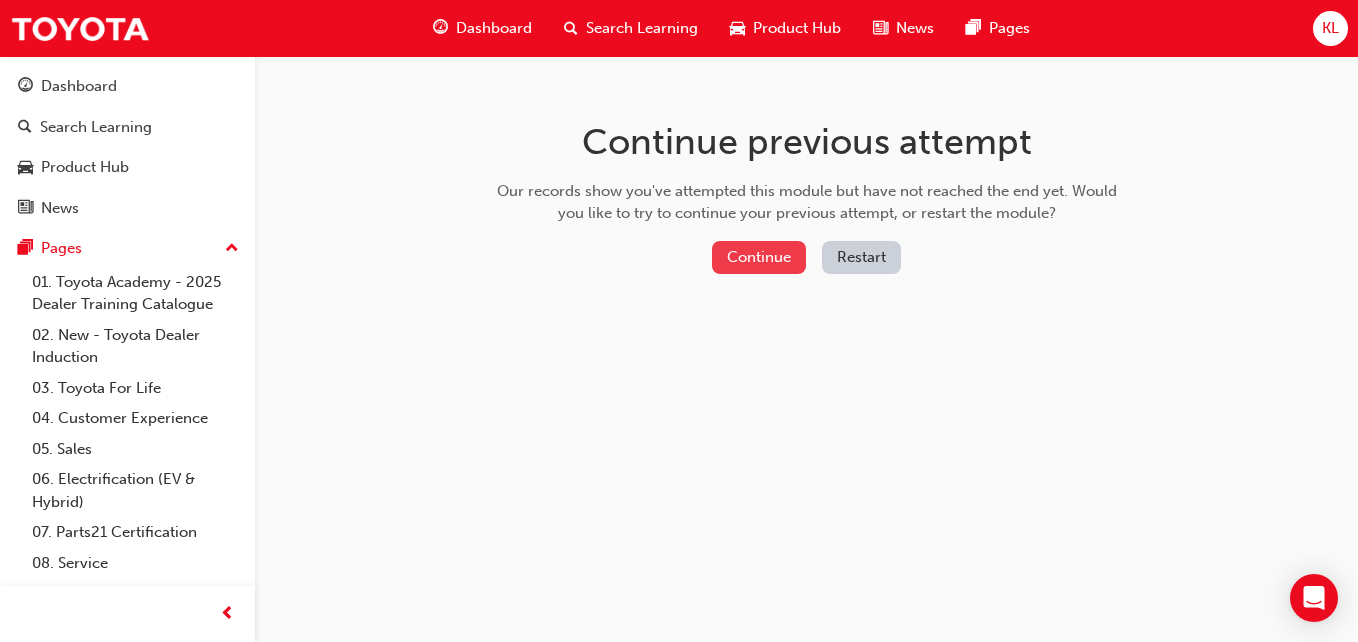 click on "Continue" at bounding box center [759, 257] 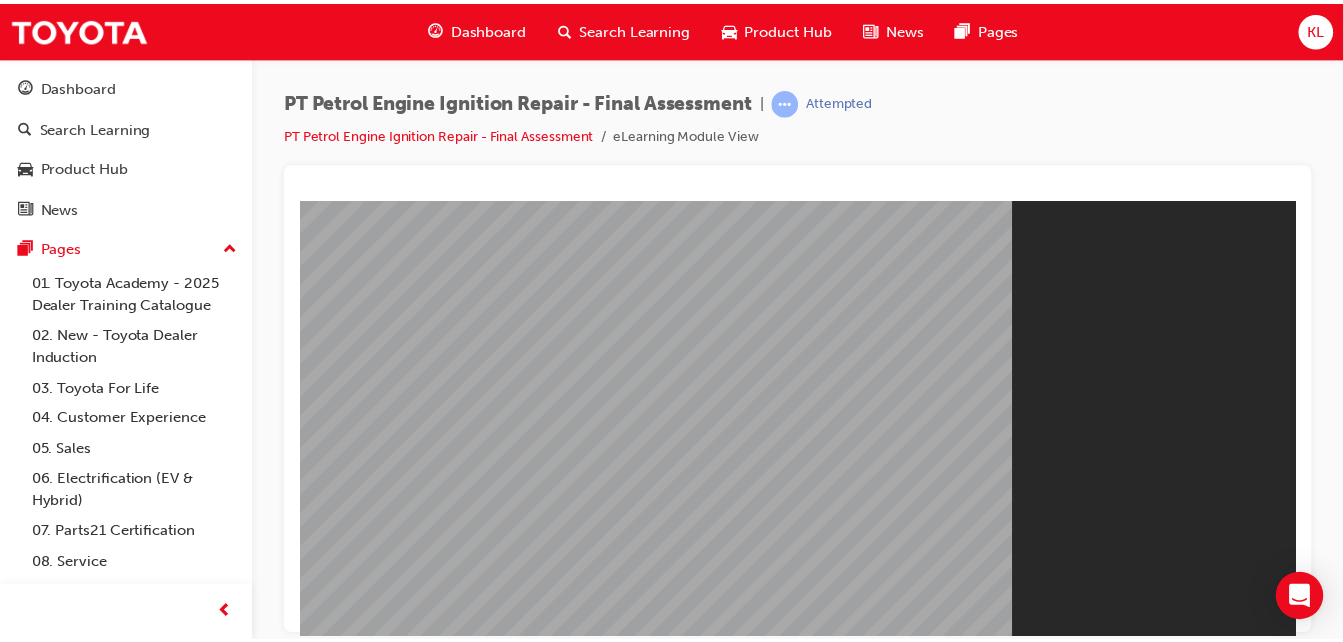 scroll, scrollTop: 0, scrollLeft: 0, axis: both 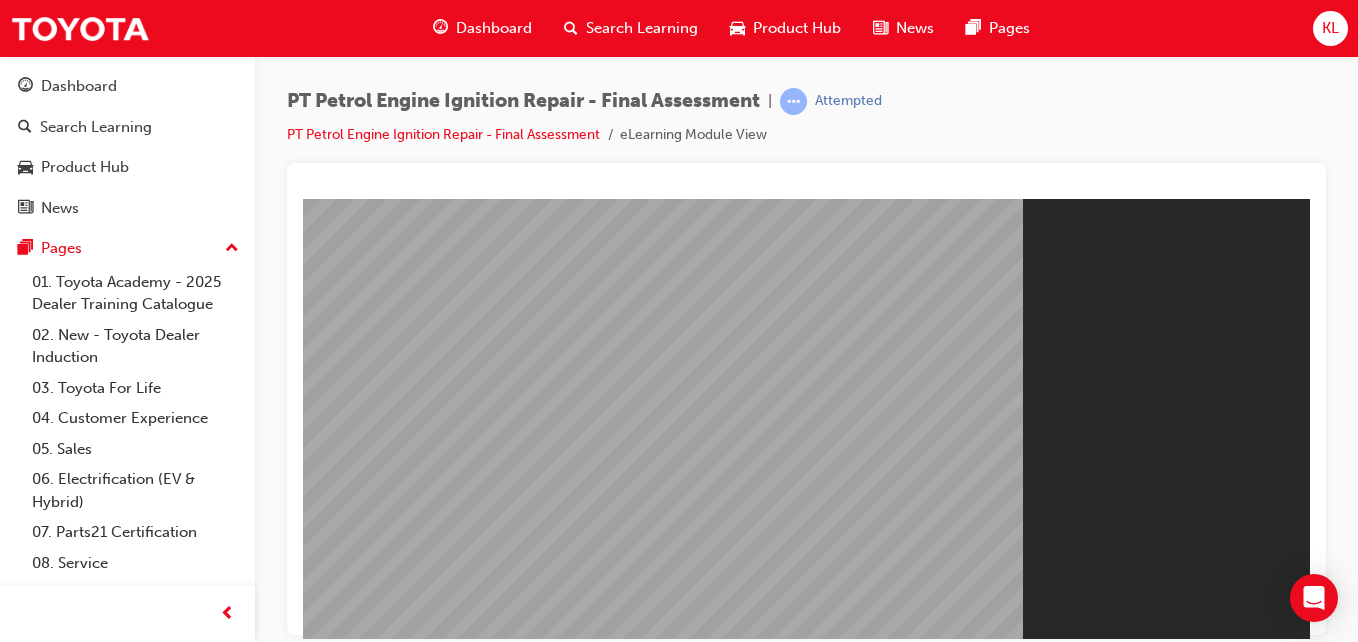 click on "Resume" at bounding box center [341, 840] 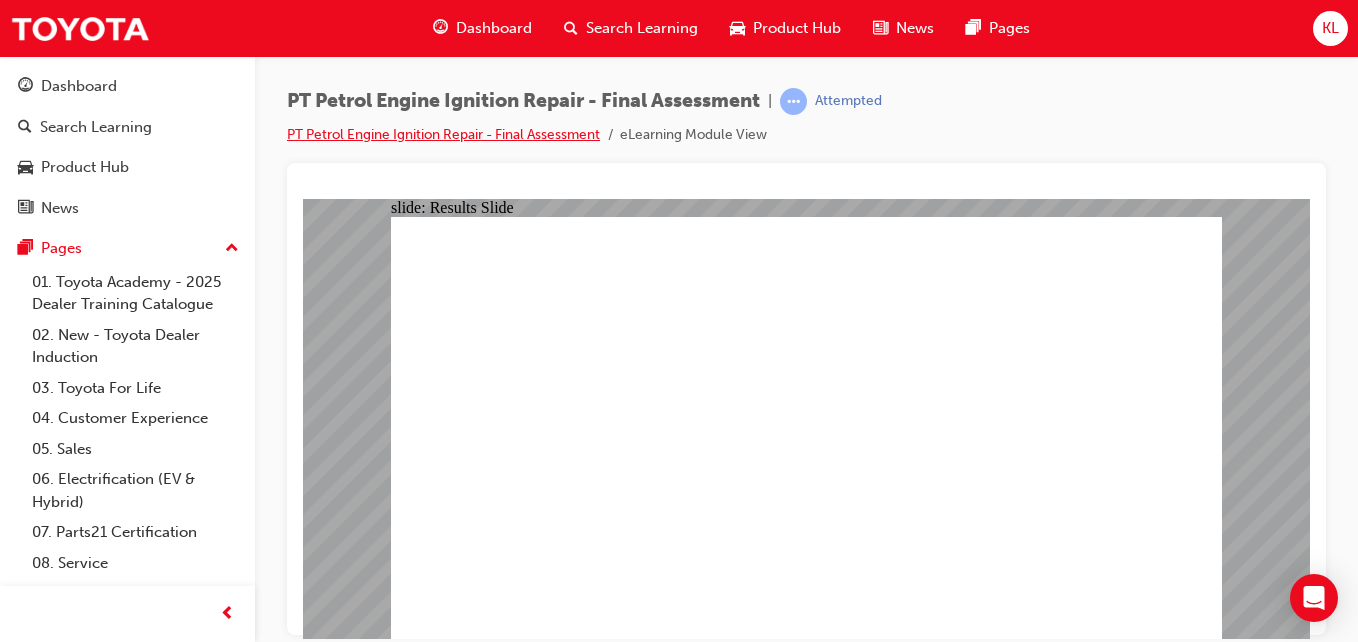 click on "PT Petrol Engine Ignition Repair - Final Assessment" at bounding box center (443, 134) 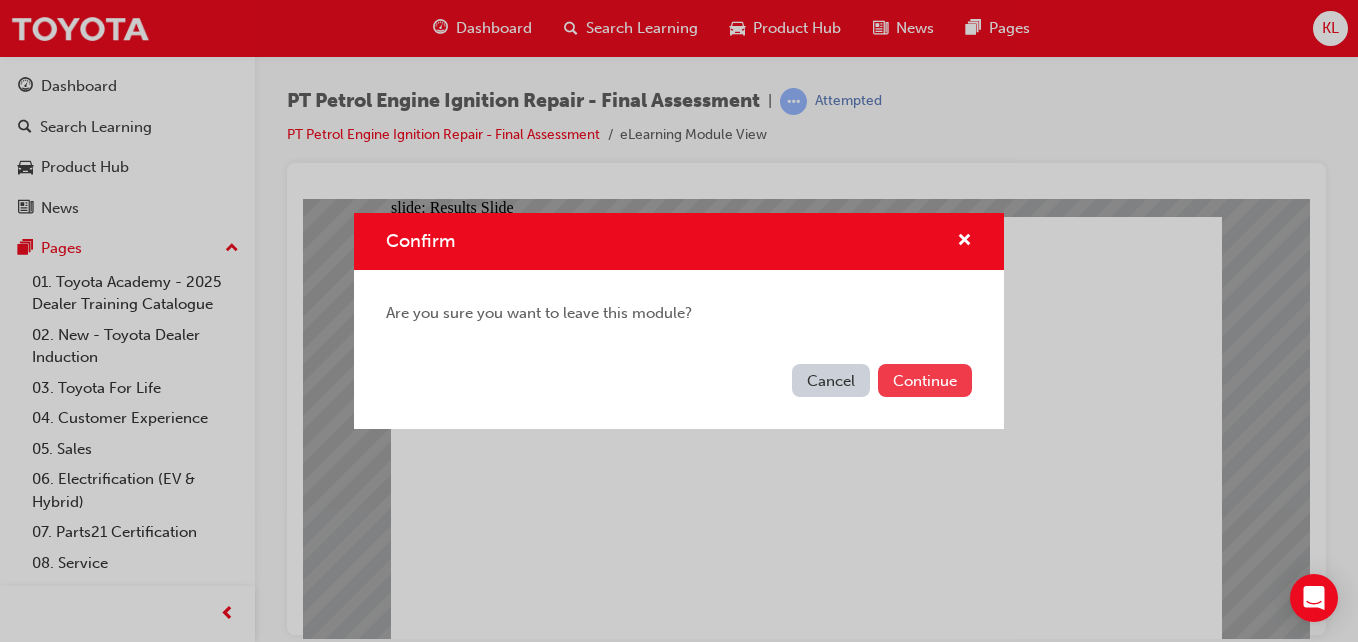click on "Continue" at bounding box center [925, 380] 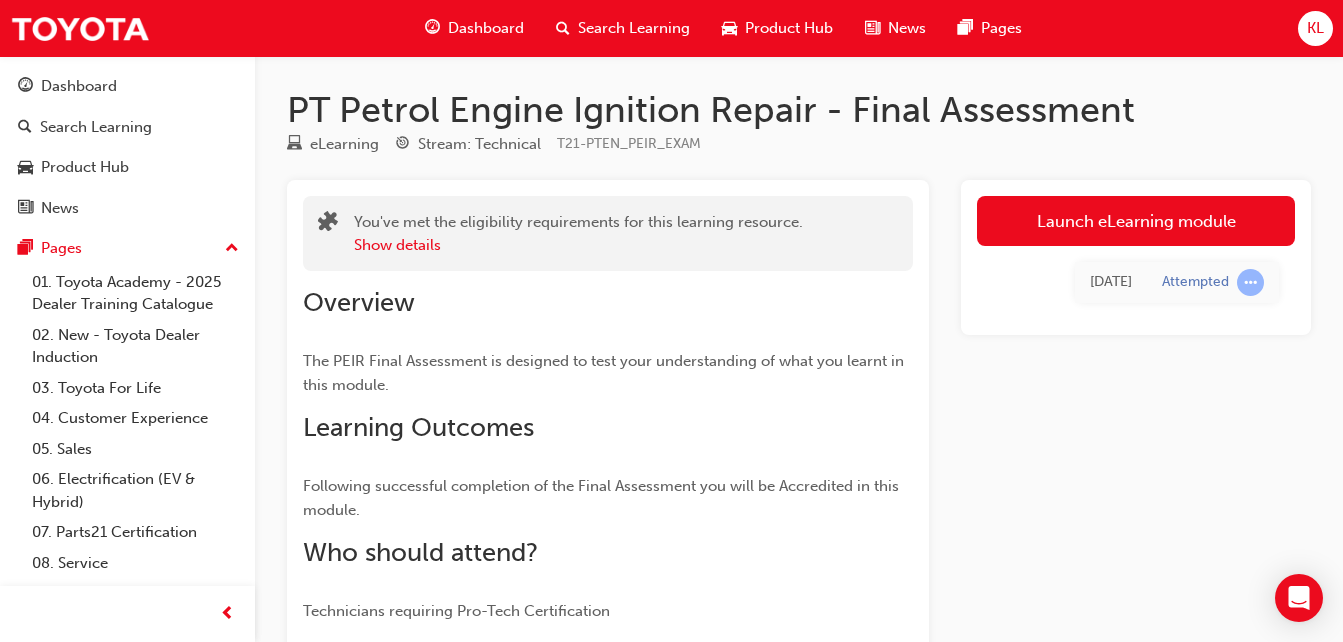 click on "Product Hub" at bounding box center [777, 28] 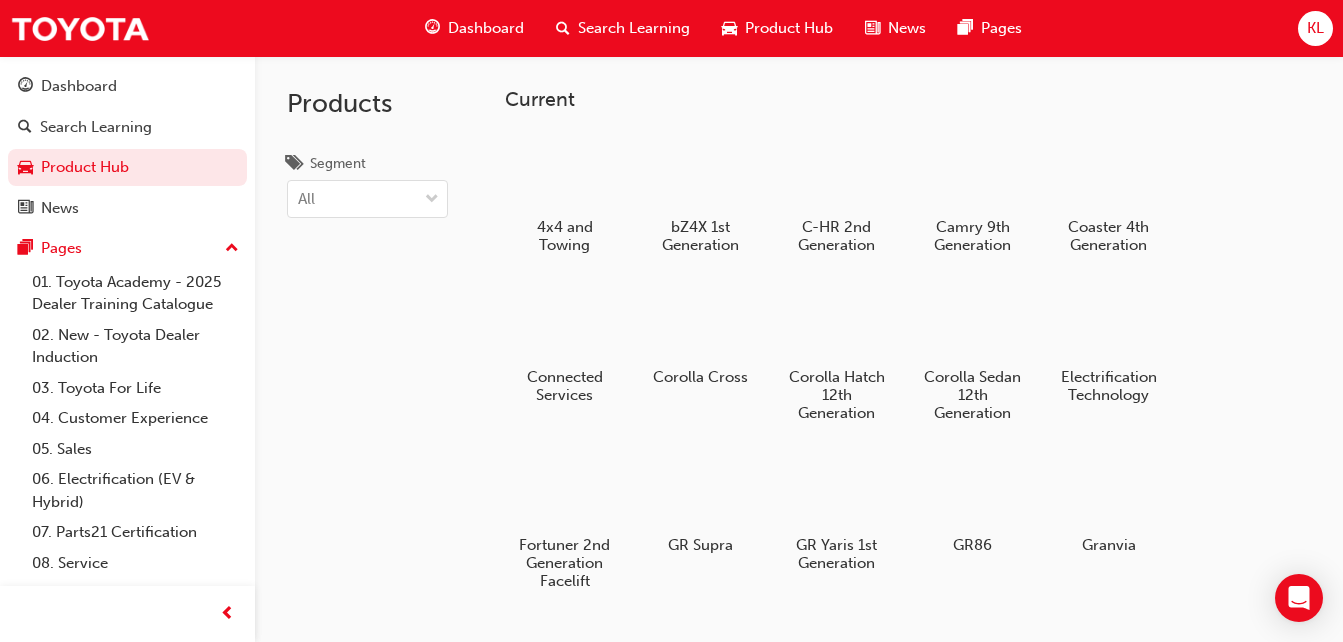 click on "Search Learning" at bounding box center (623, 28) 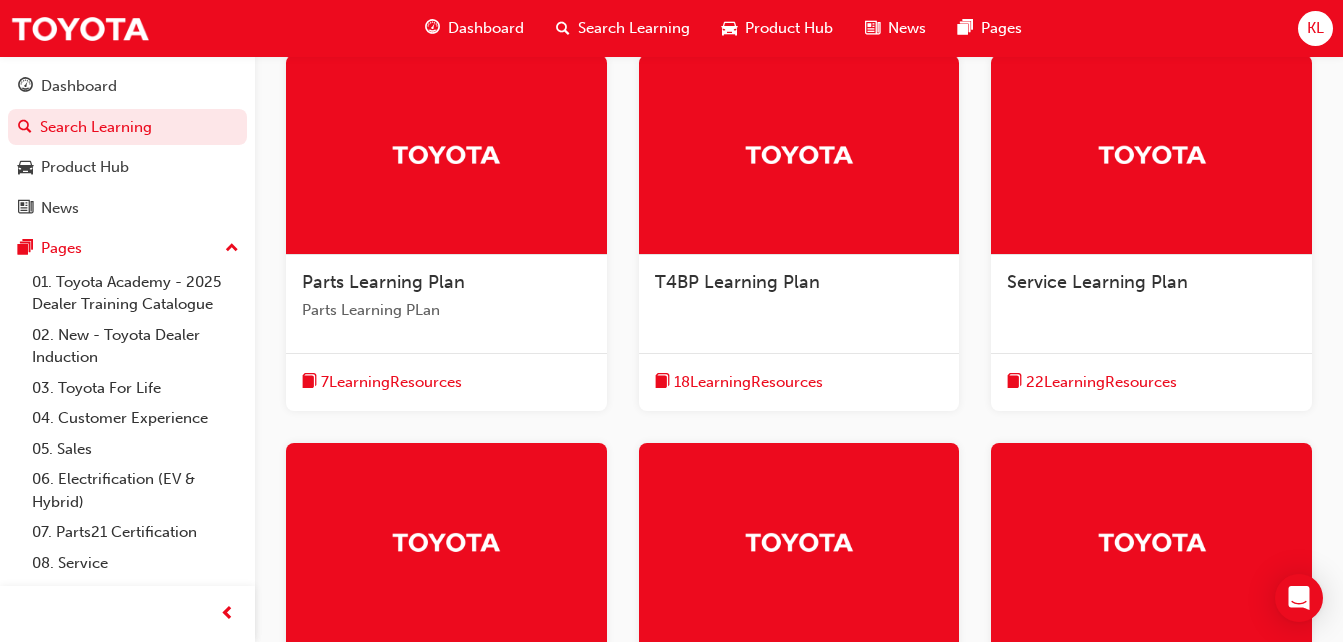 scroll, scrollTop: 162, scrollLeft: 0, axis: vertical 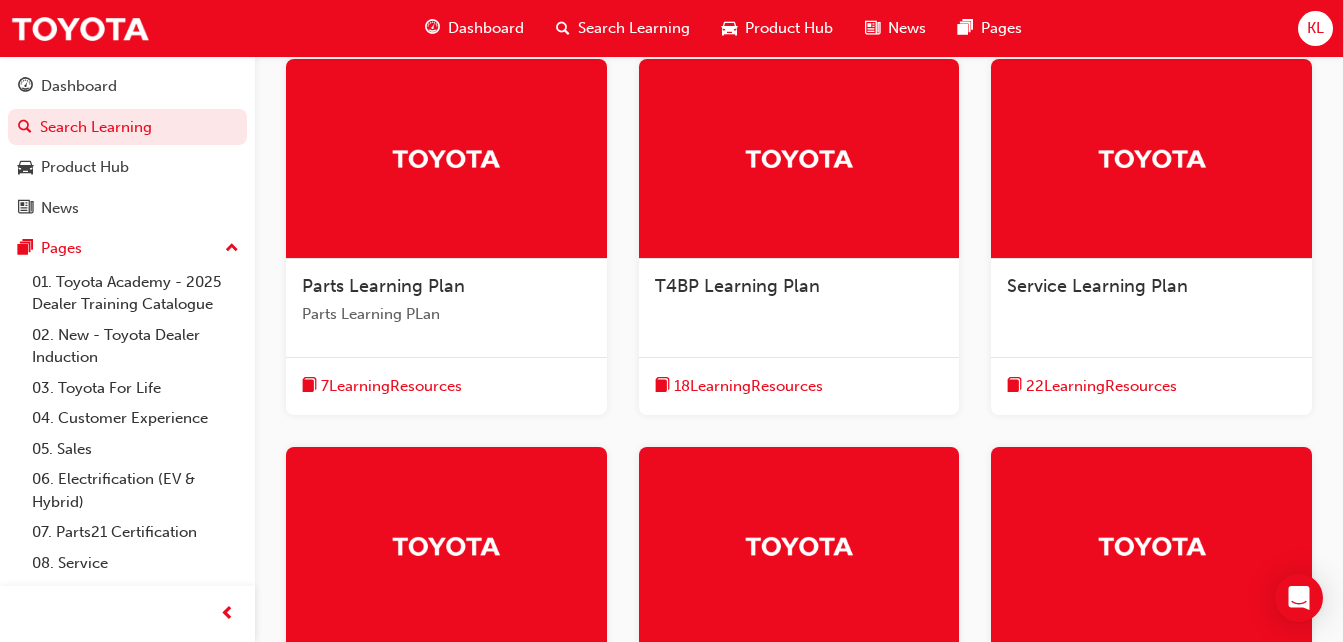 click on "Parts Learning Plan Parts Learning PLan" at bounding box center [446, 308] 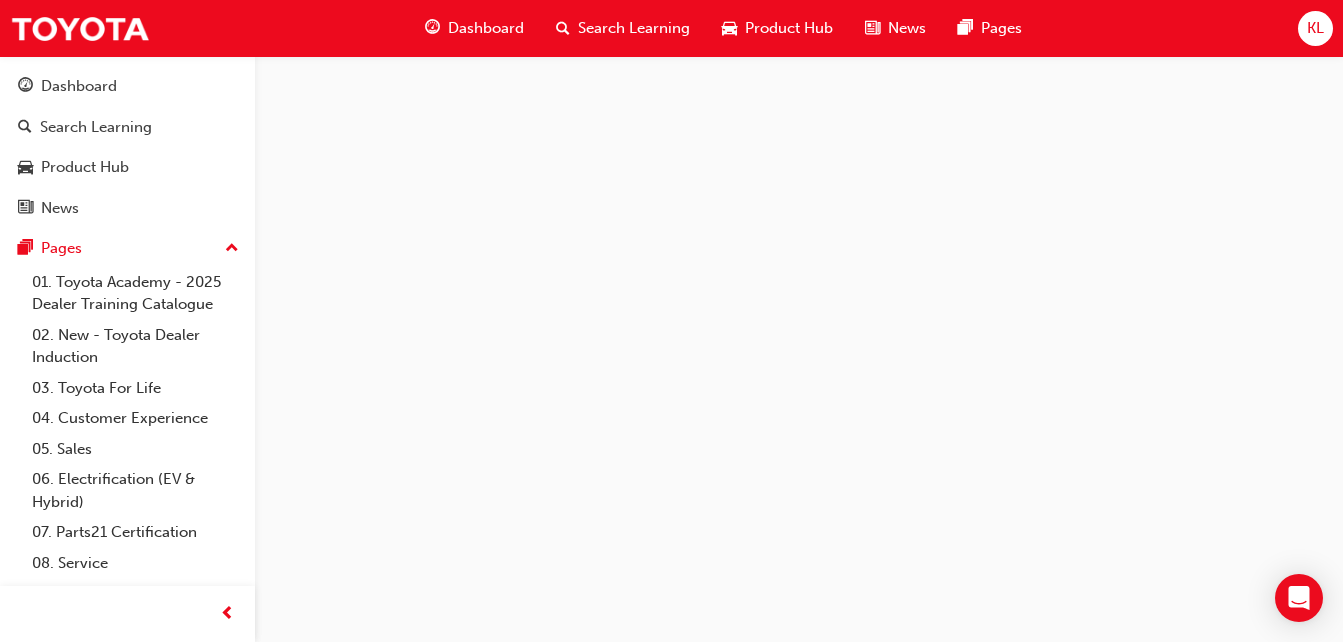 scroll, scrollTop: 0, scrollLeft: 0, axis: both 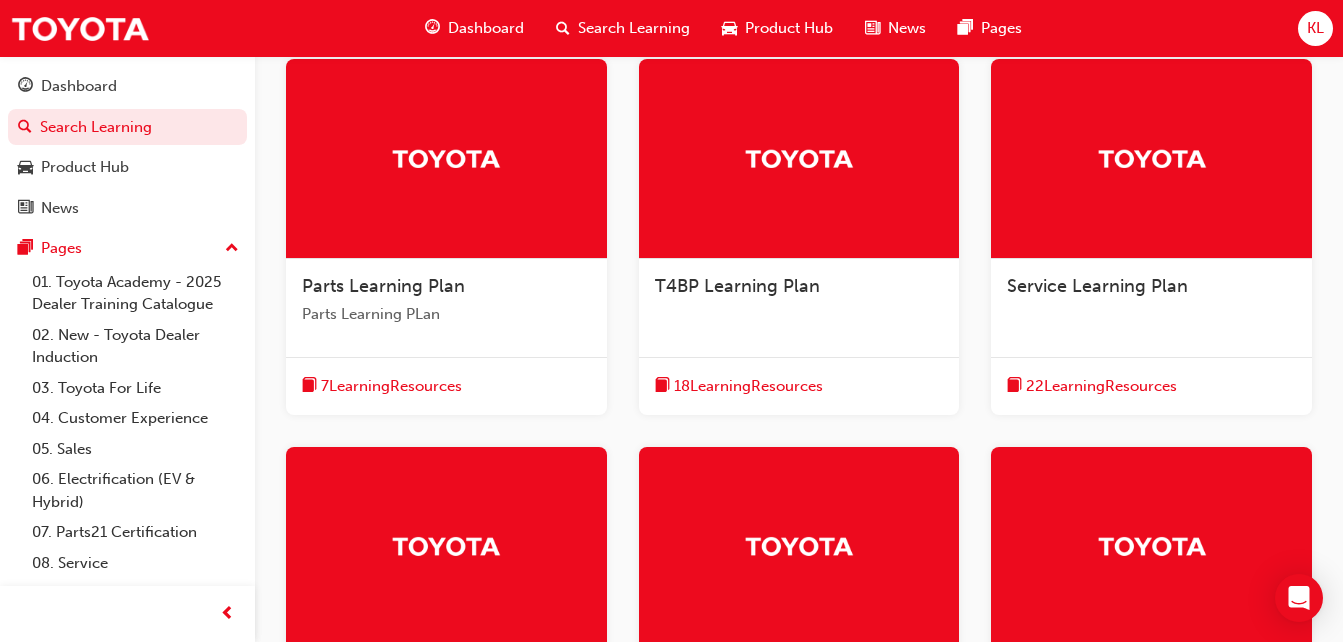 click at bounding box center [799, 159] 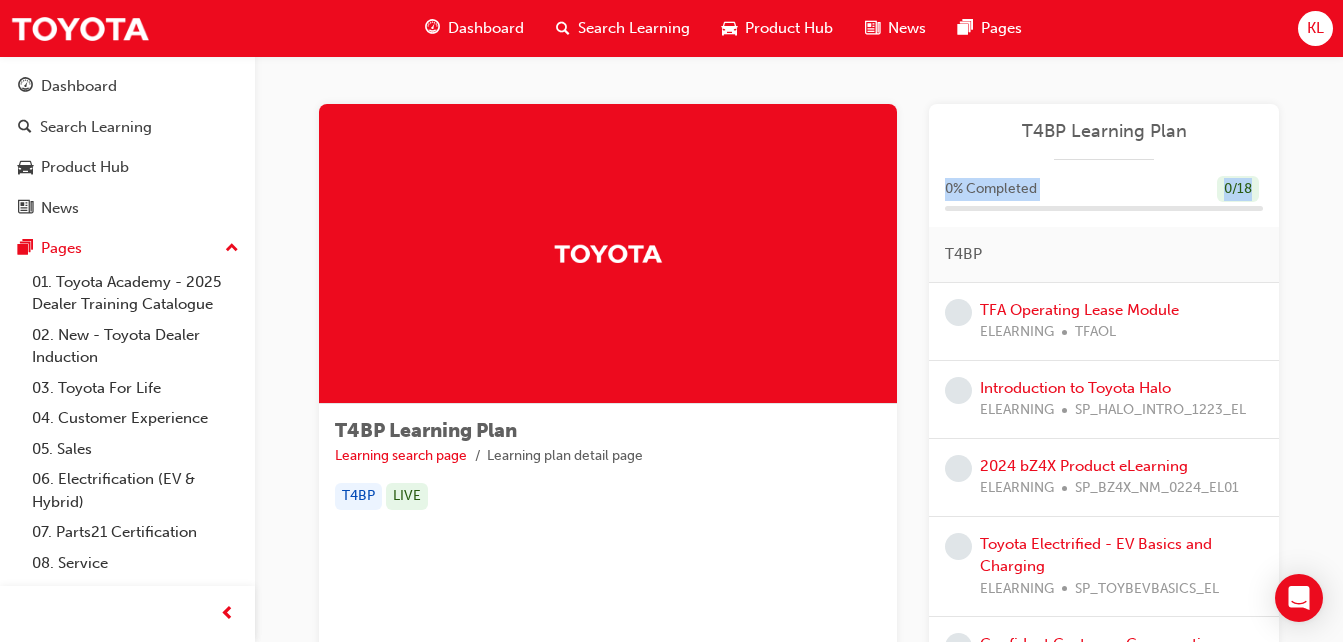 drag, startPoint x: 1340, startPoint y: 107, endPoint x: 1340, endPoint y: 167, distance: 60 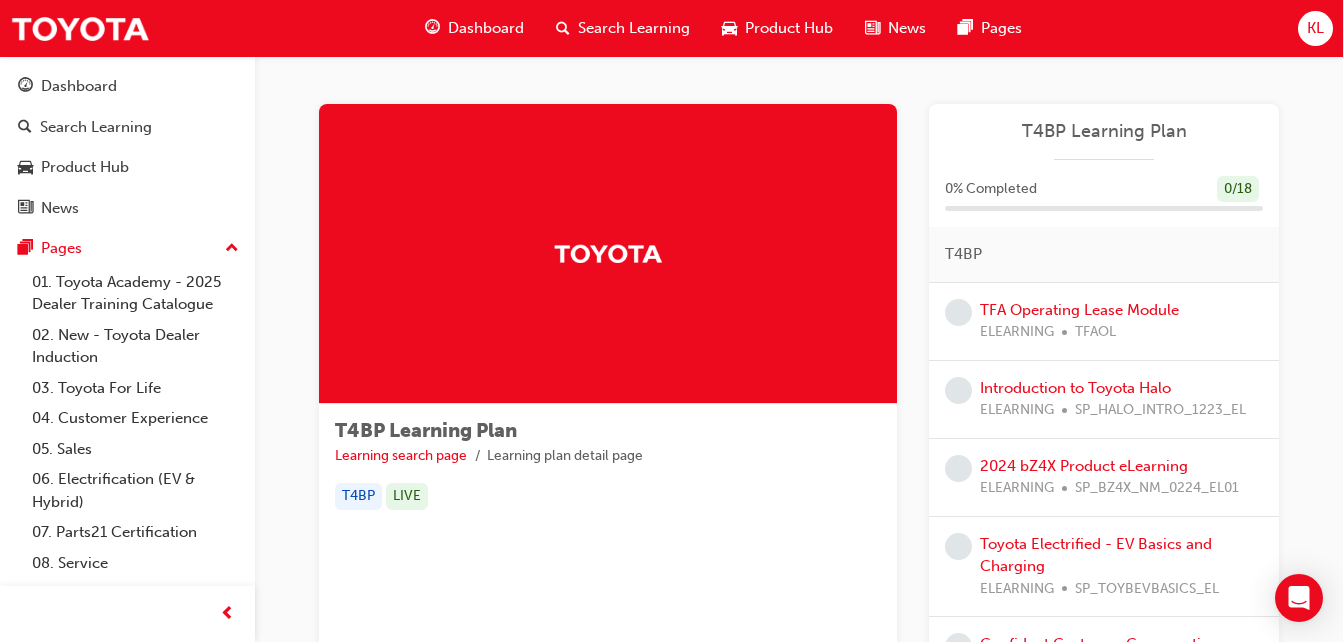 drag, startPoint x: 1340, startPoint y: 167, endPoint x: 1298, endPoint y: 220, distance: 67.62396 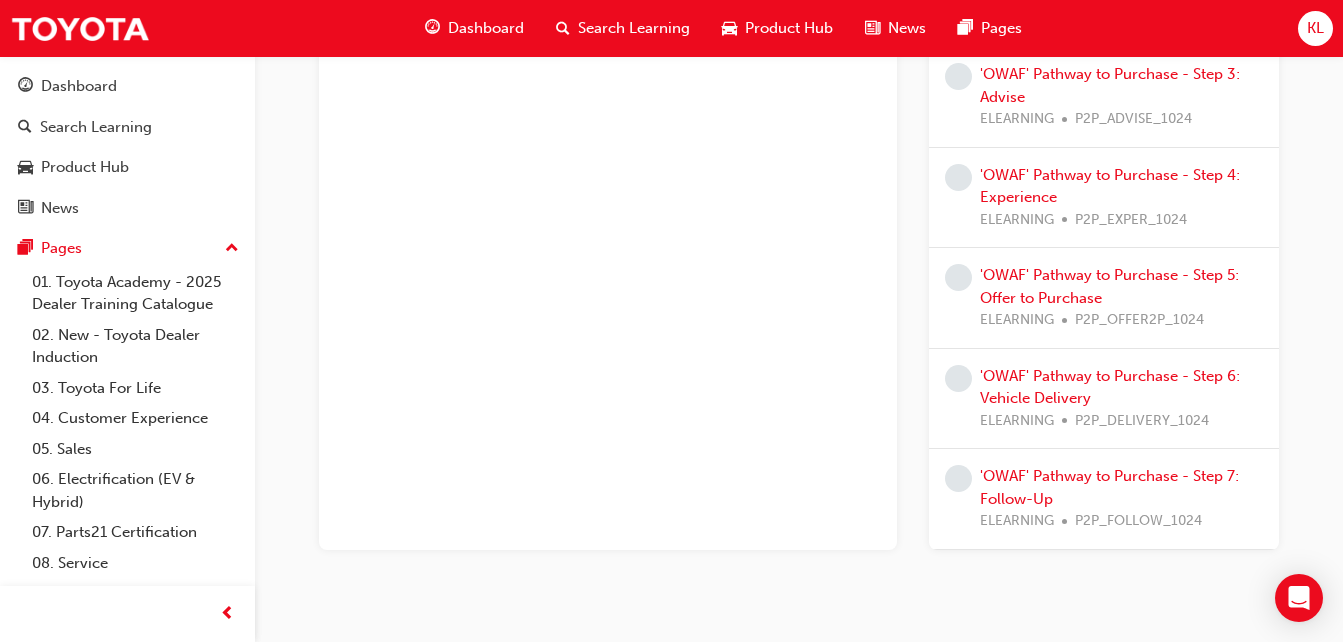 scroll, scrollTop: 0, scrollLeft: 0, axis: both 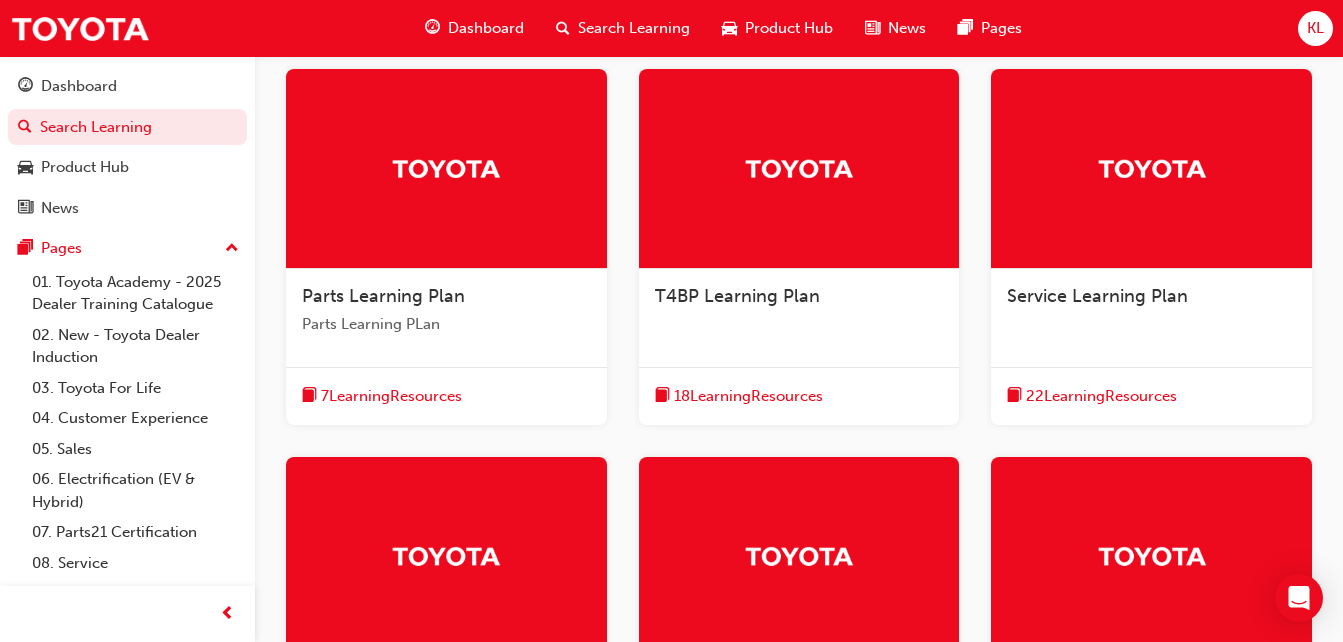 click at bounding box center (1151, 169) 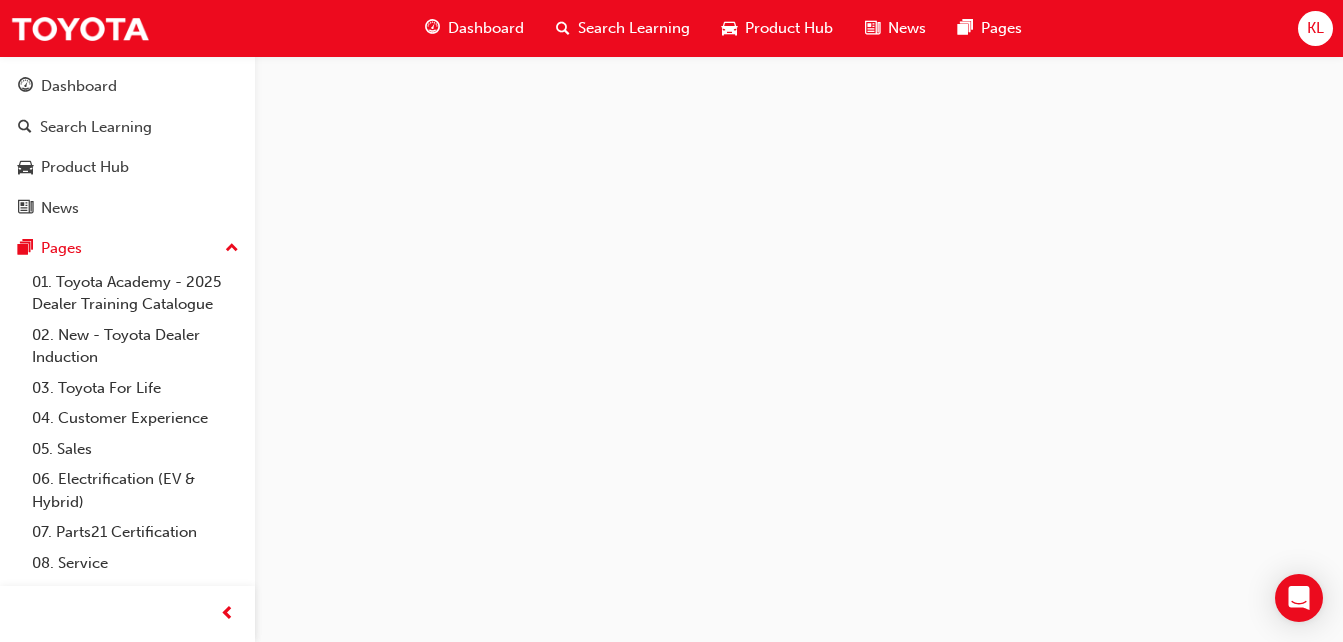 scroll, scrollTop: 0, scrollLeft: 0, axis: both 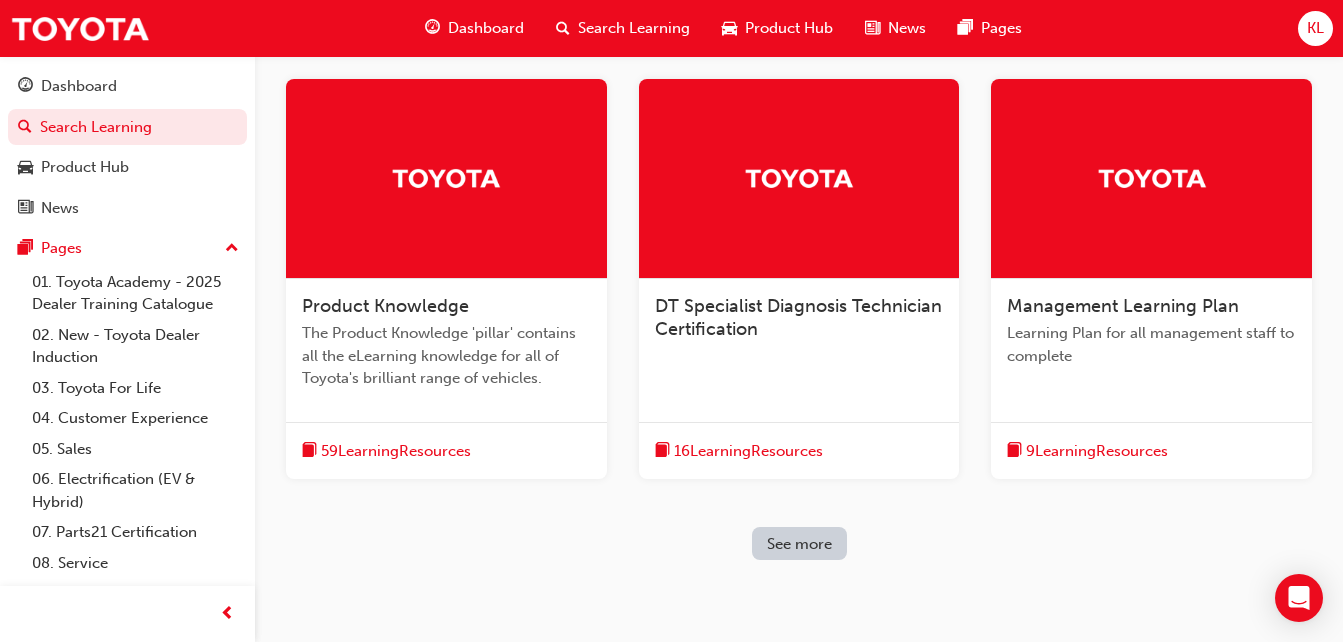 click on "See more" at bounding box center [799, 543] 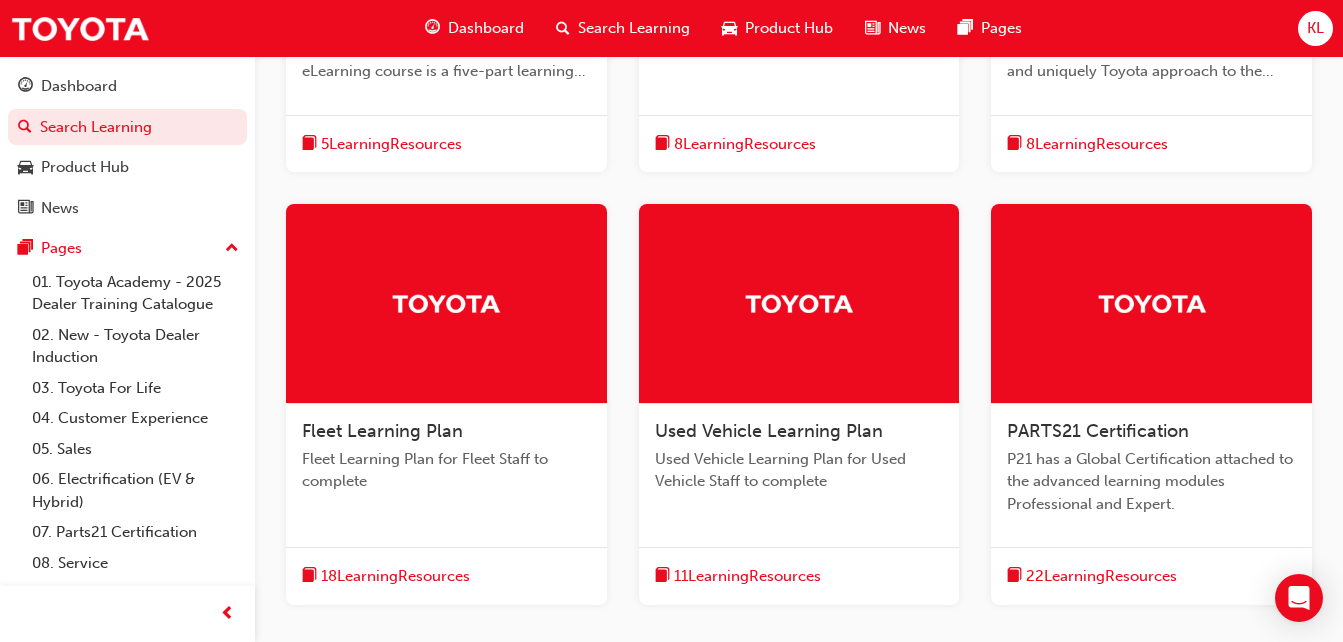 scroll, scrollTop: 1483, scrollLeft: 0, axis: vertical 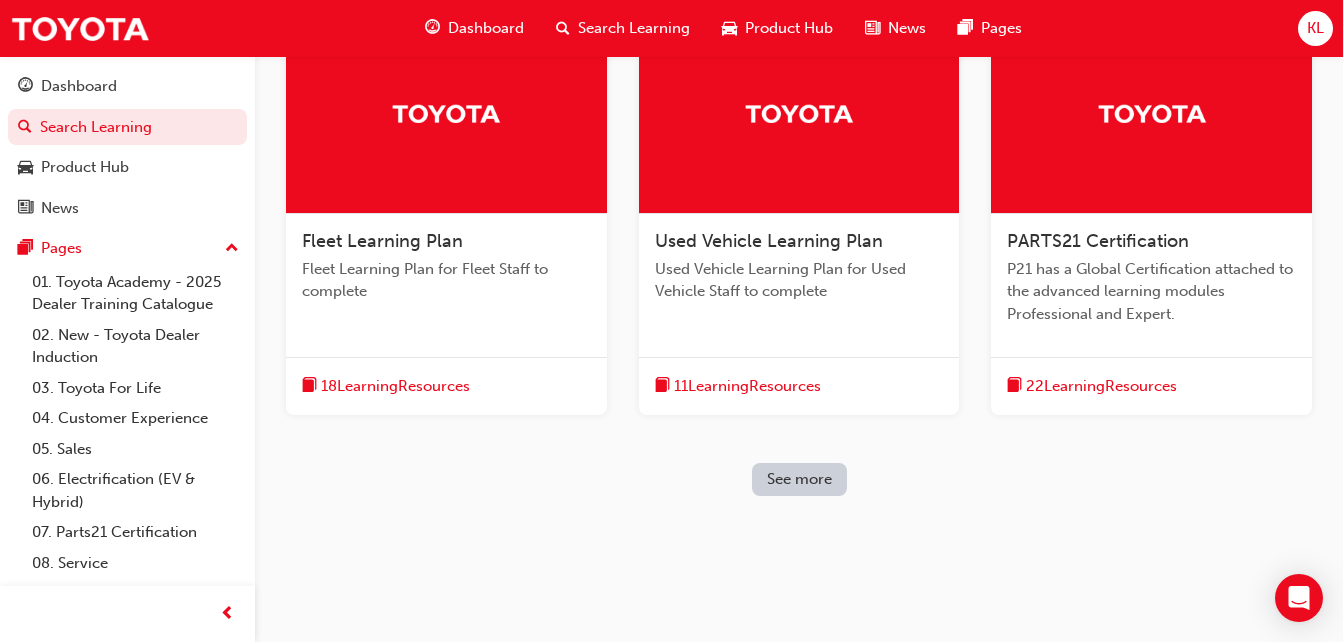 click on "See more" at bounding box center [799, 479] 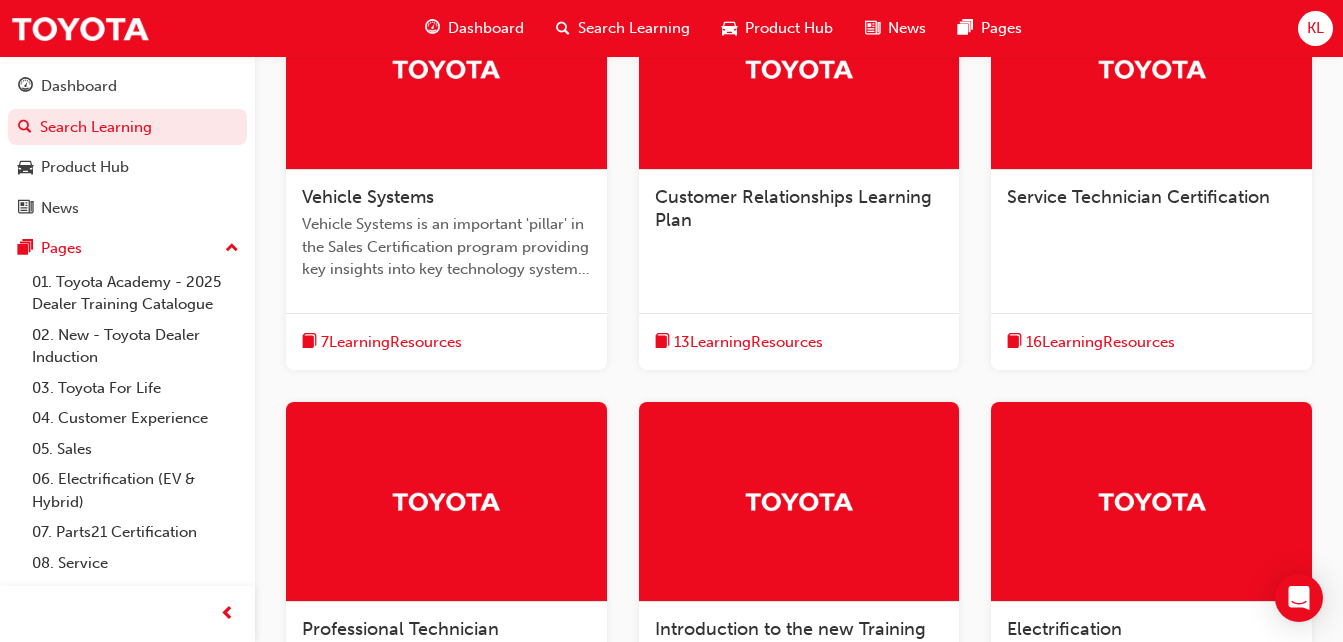 scroll, scrollTop: 1965, scrollLeft: 0, axis: vertical 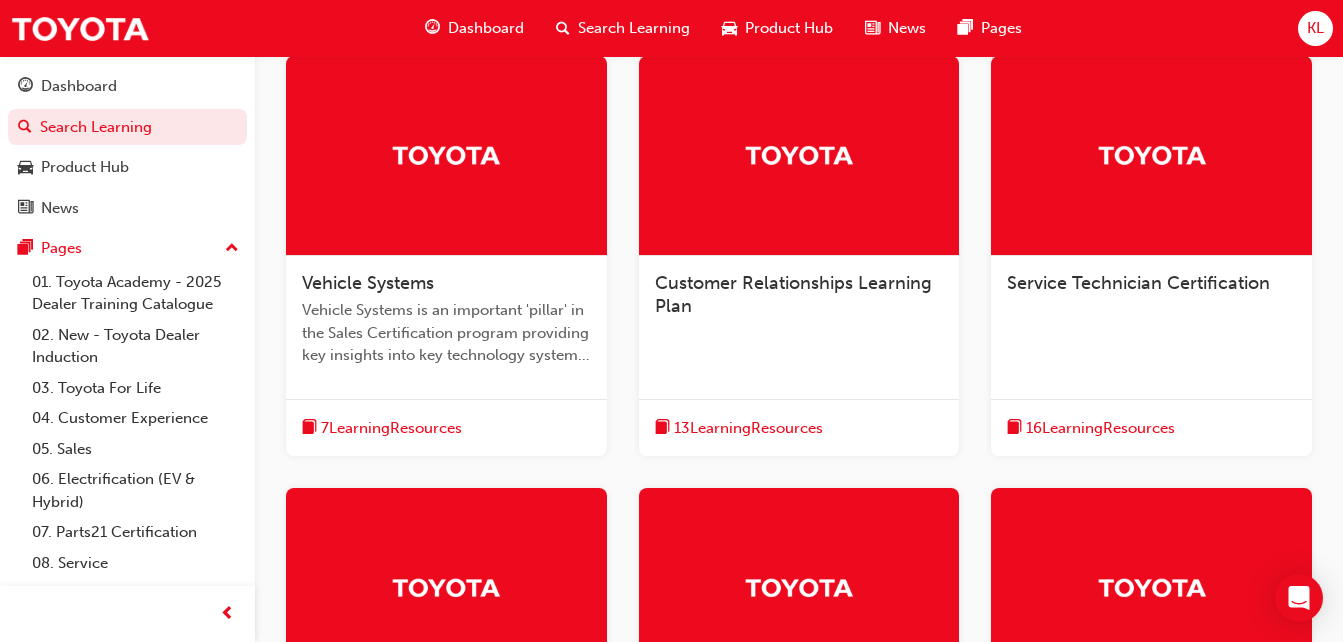 click at bounding box center [1151, 156] 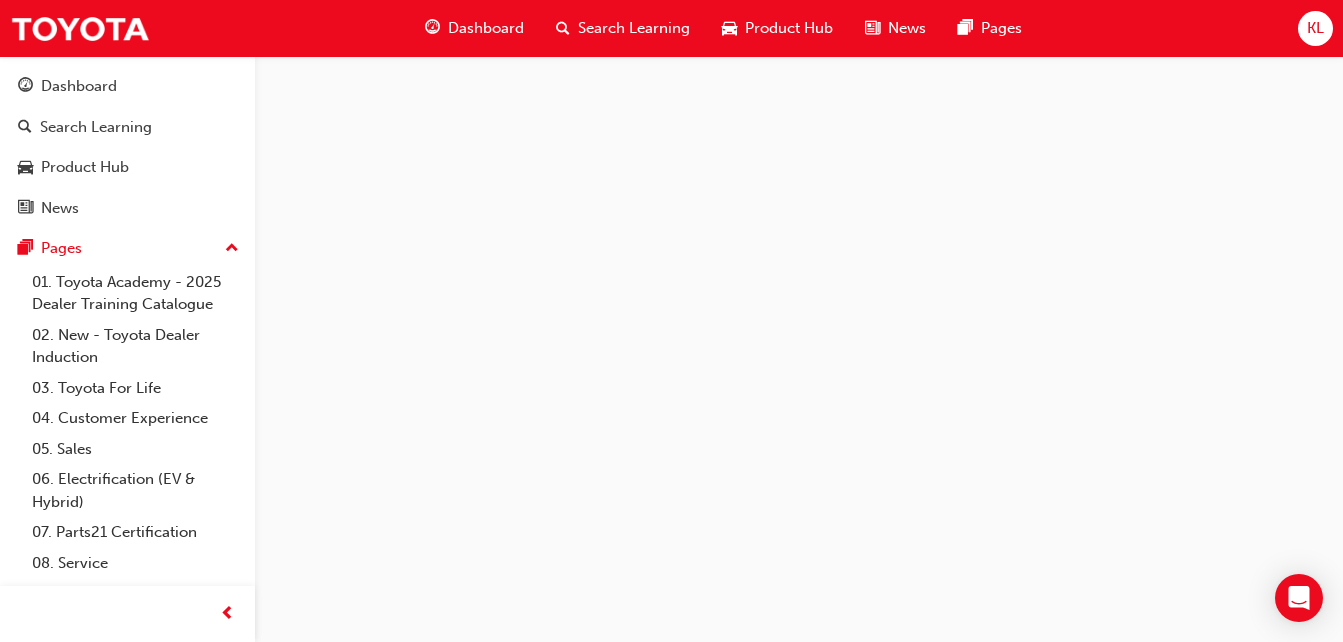 scroll, scrollTop: 0, scrollLeft: 0, axis: both 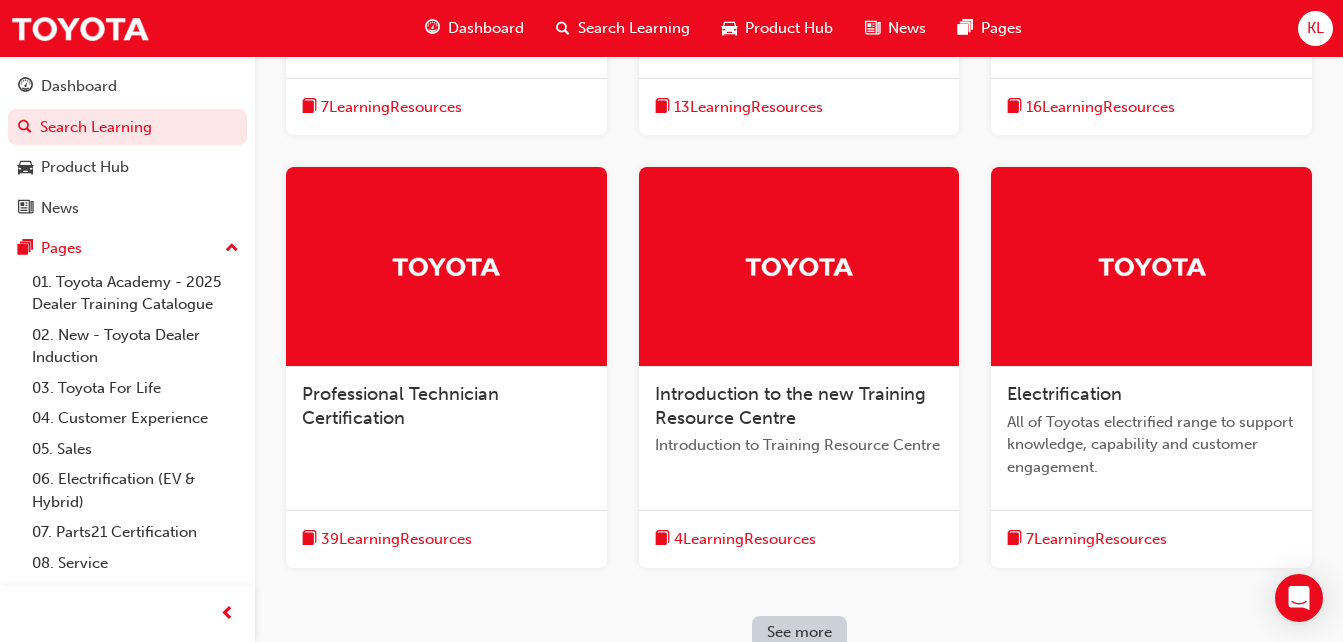click at bounding box center (446, 266) 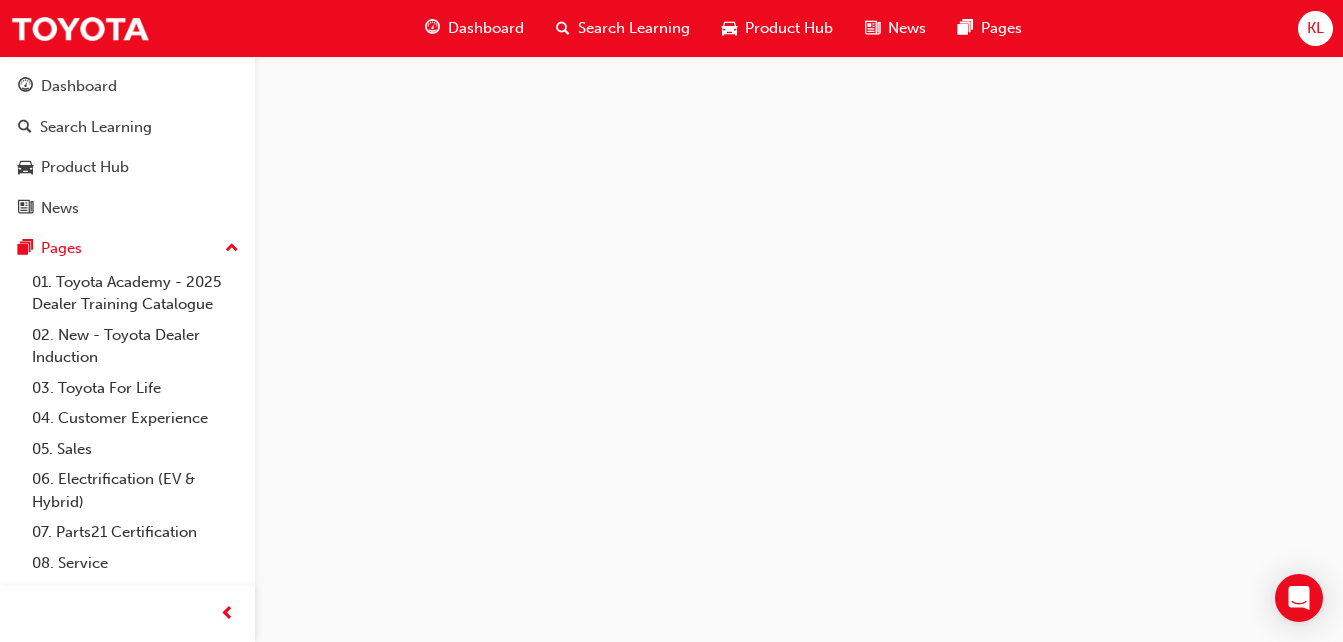 scroll, scrollTop: 0, scrollLeft: 0, axis: both 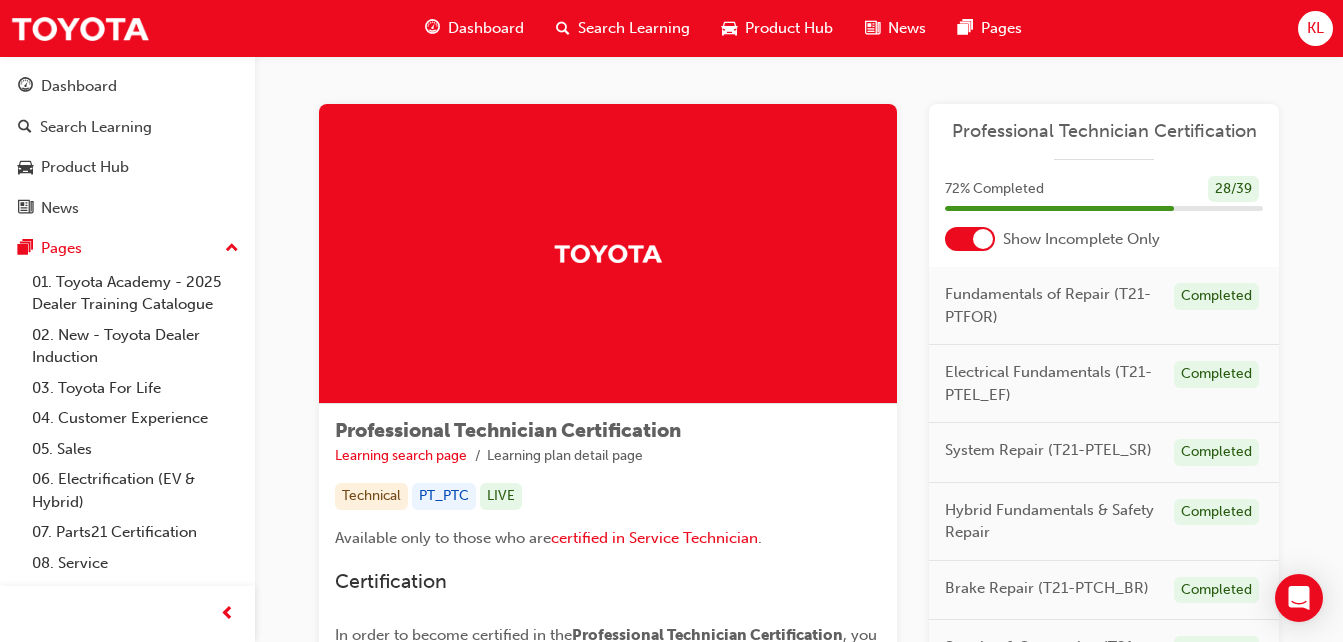click on "KL" at bounding box center [1315, 28] 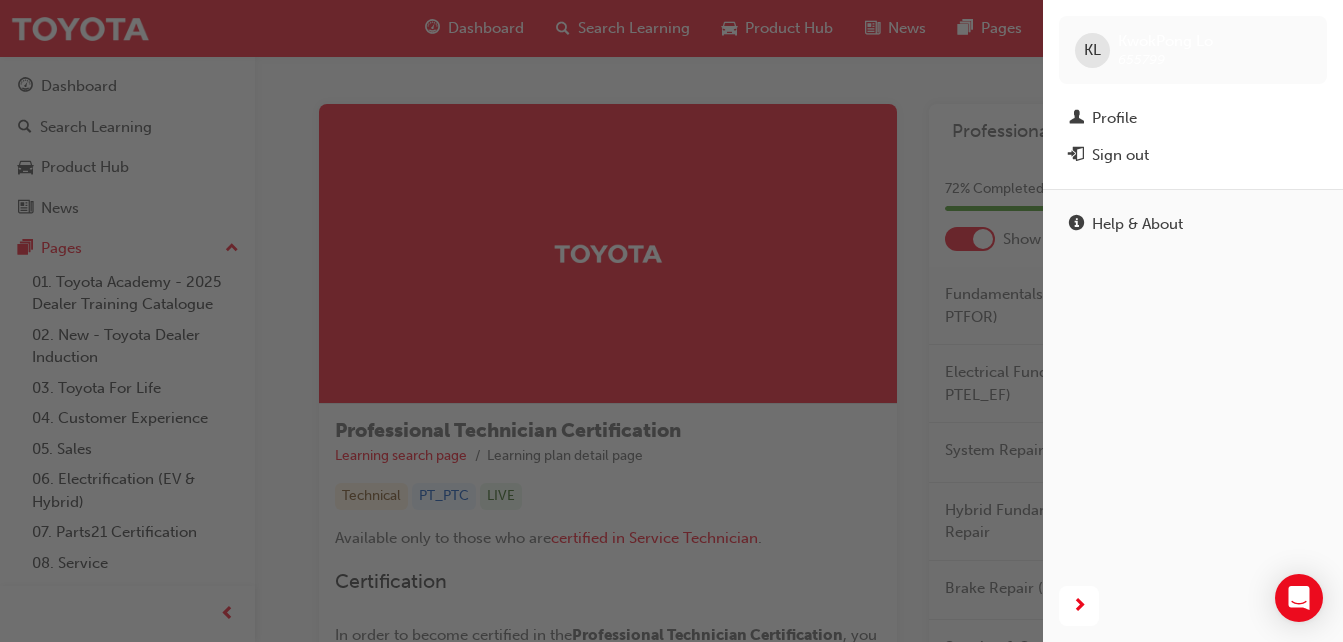 click at bounding box center (521, 321) 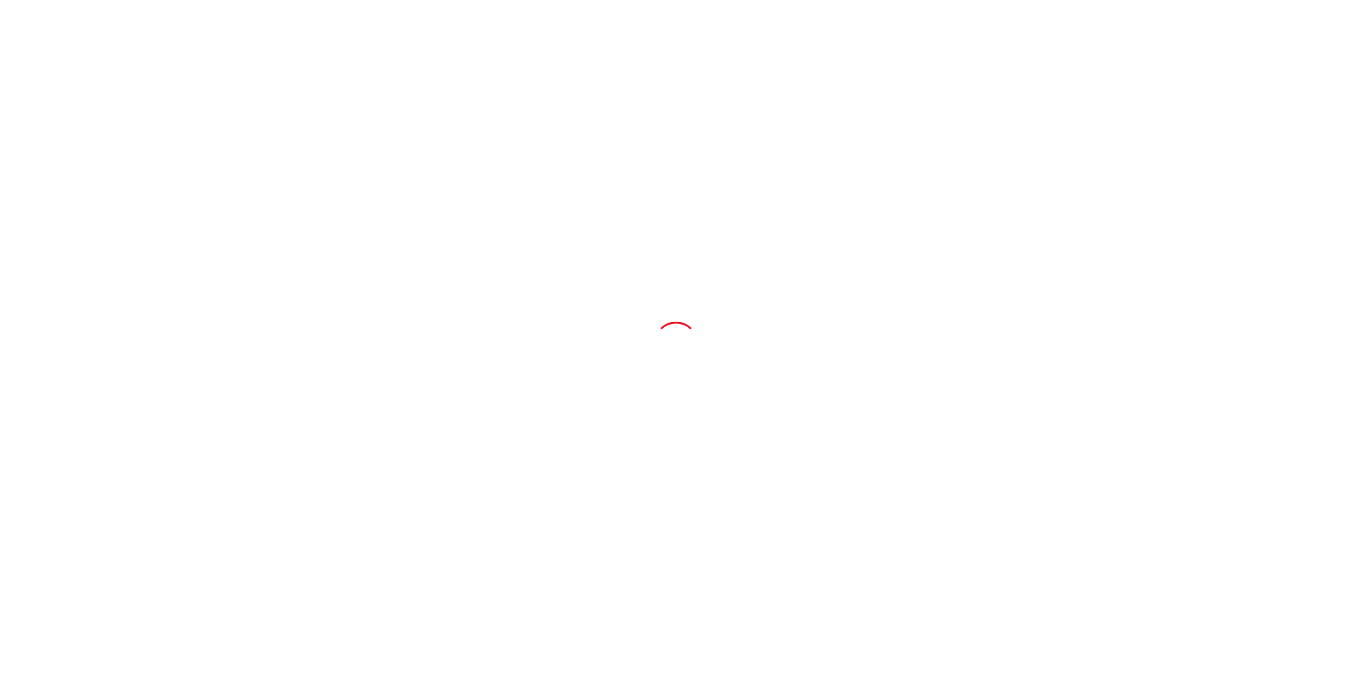 scroll, scrollTop: 0, scrollLeft: 0, axis: both 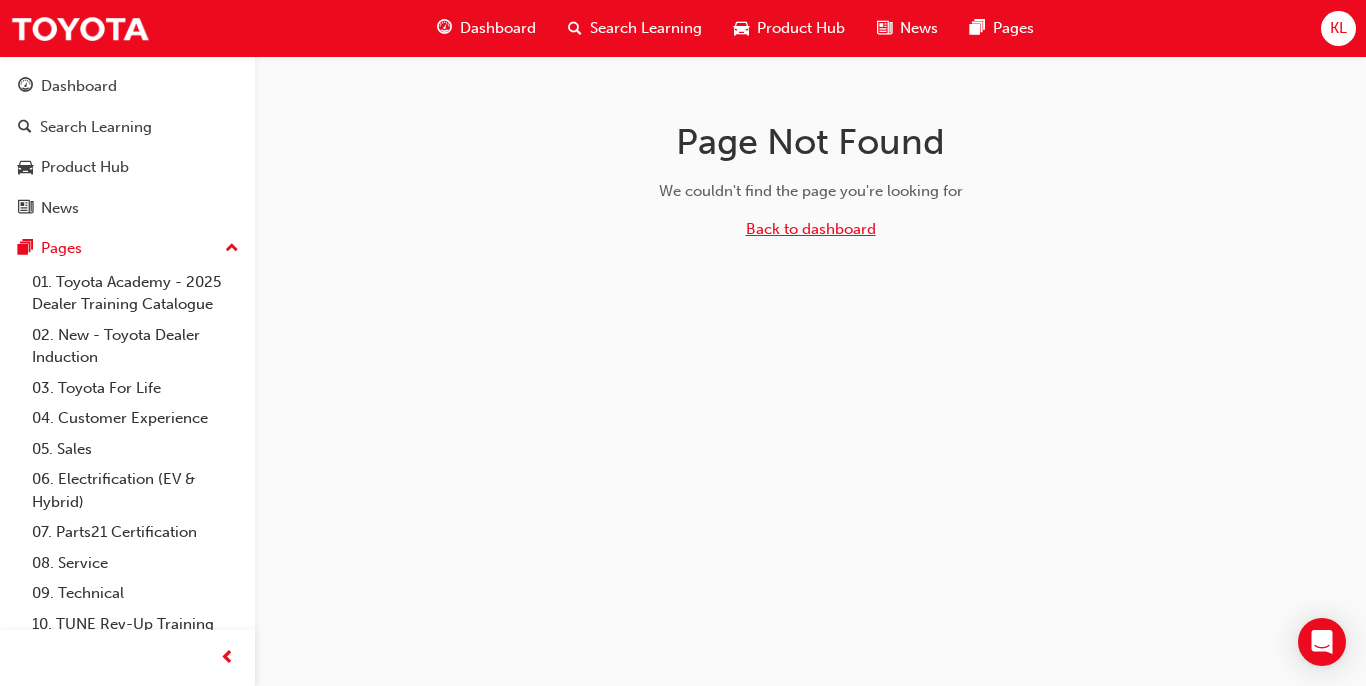 click on "Back to dashboard" at bounding box center (811, 229) 